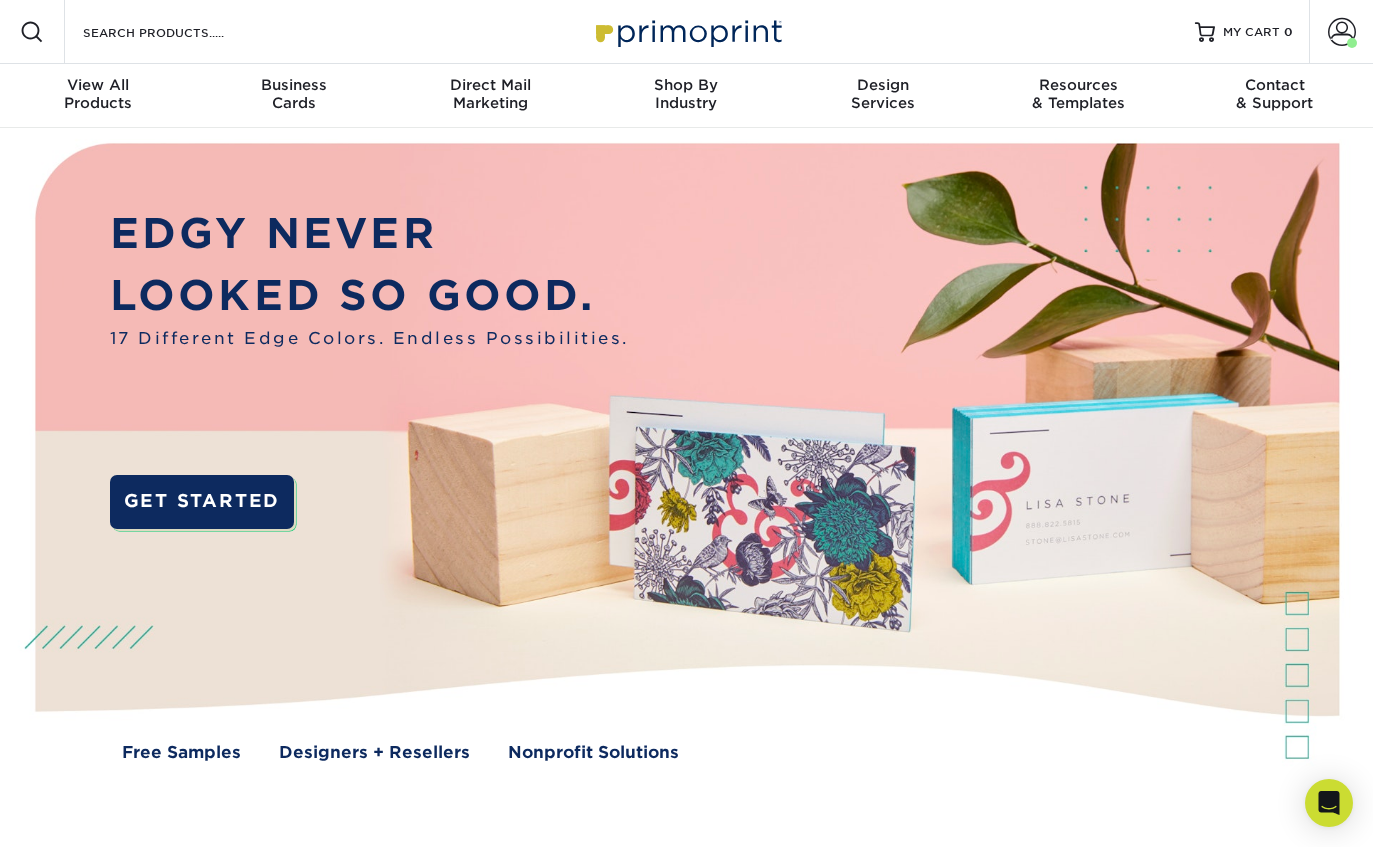 scroll, scrollTop: 0, scrollLeft: 0, axis: both 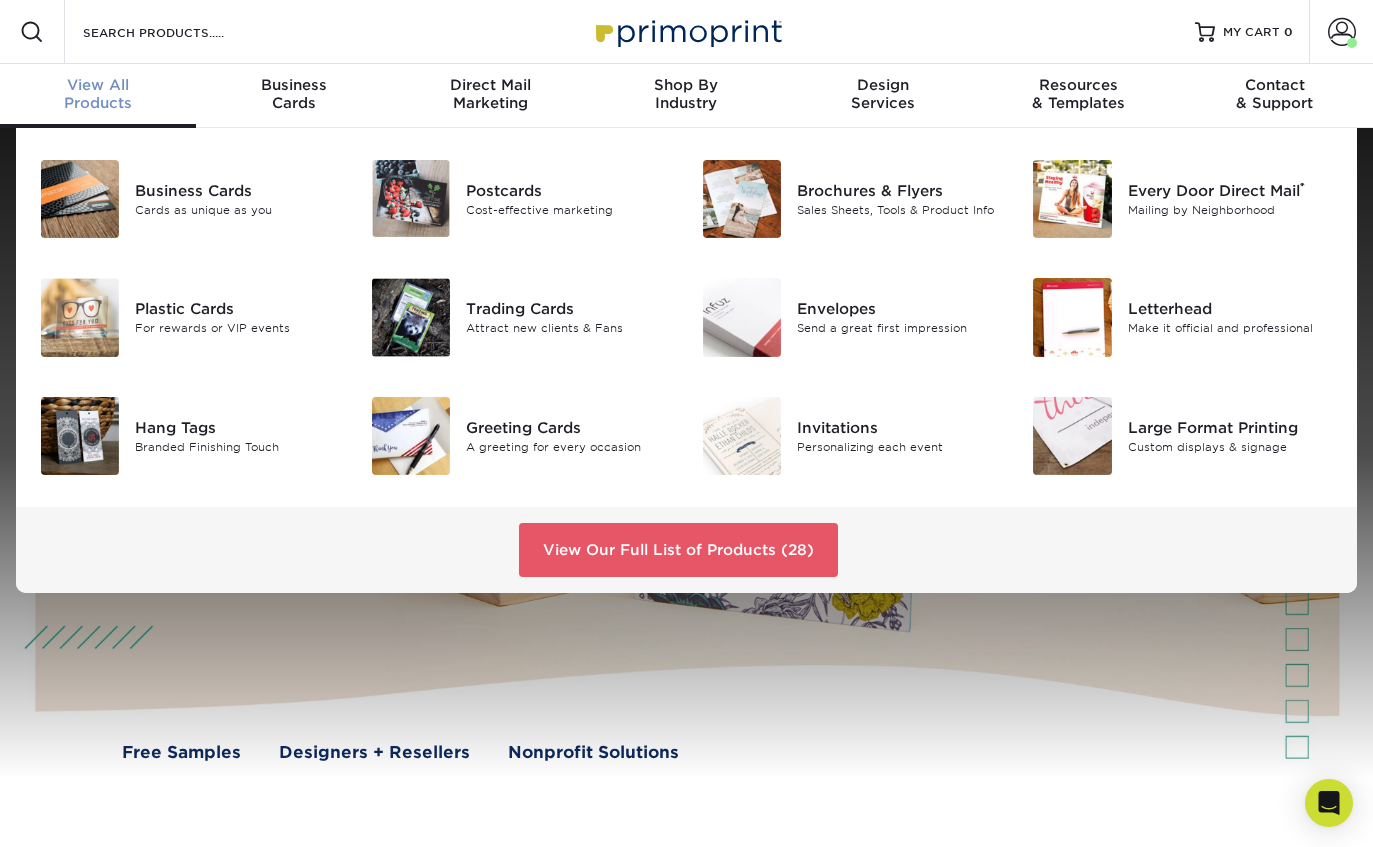 click on "Trading Cards" at bounding box center (569, 309) 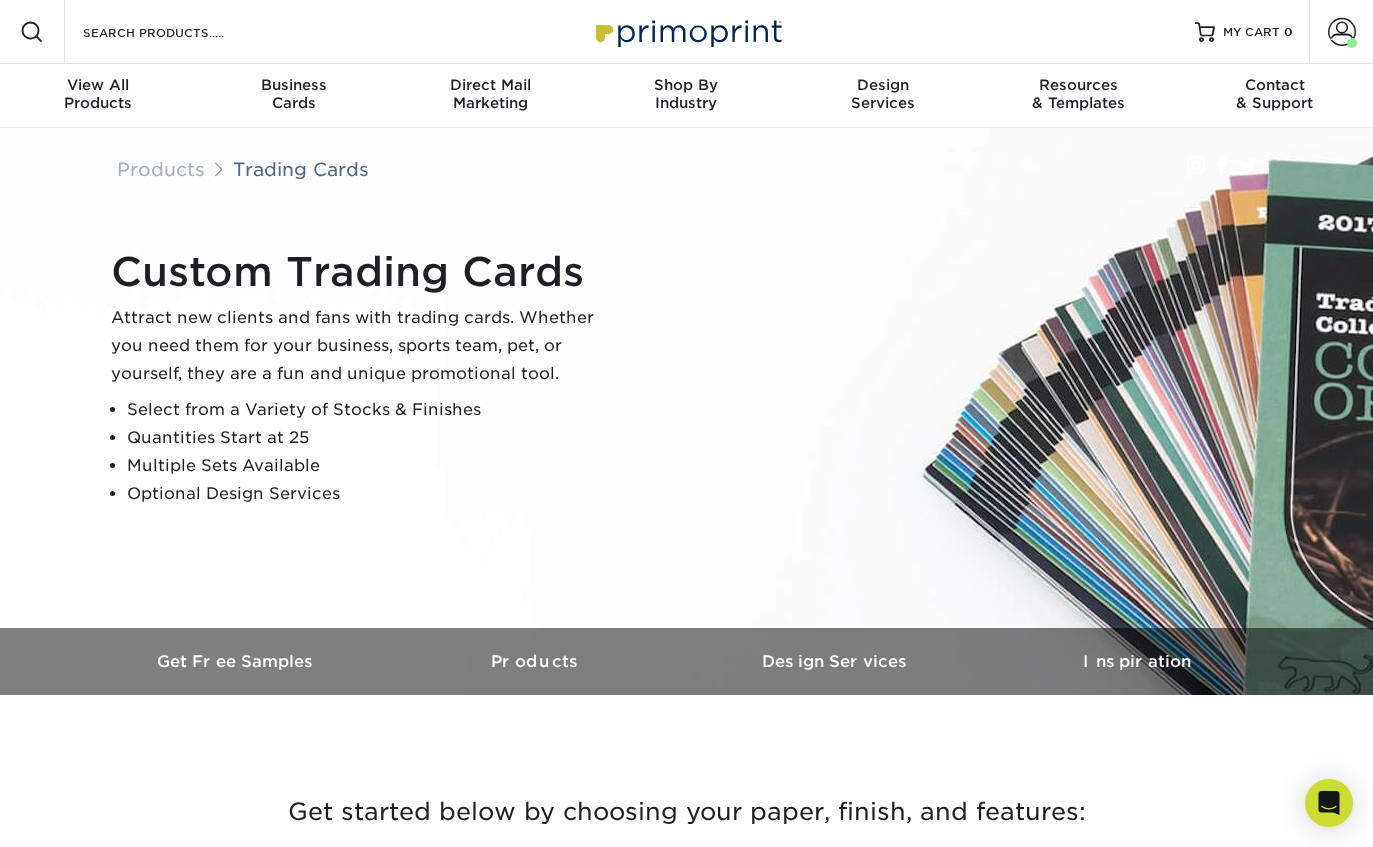 scroll, scrollTop: 0, scrollLeft: 0, axis: both 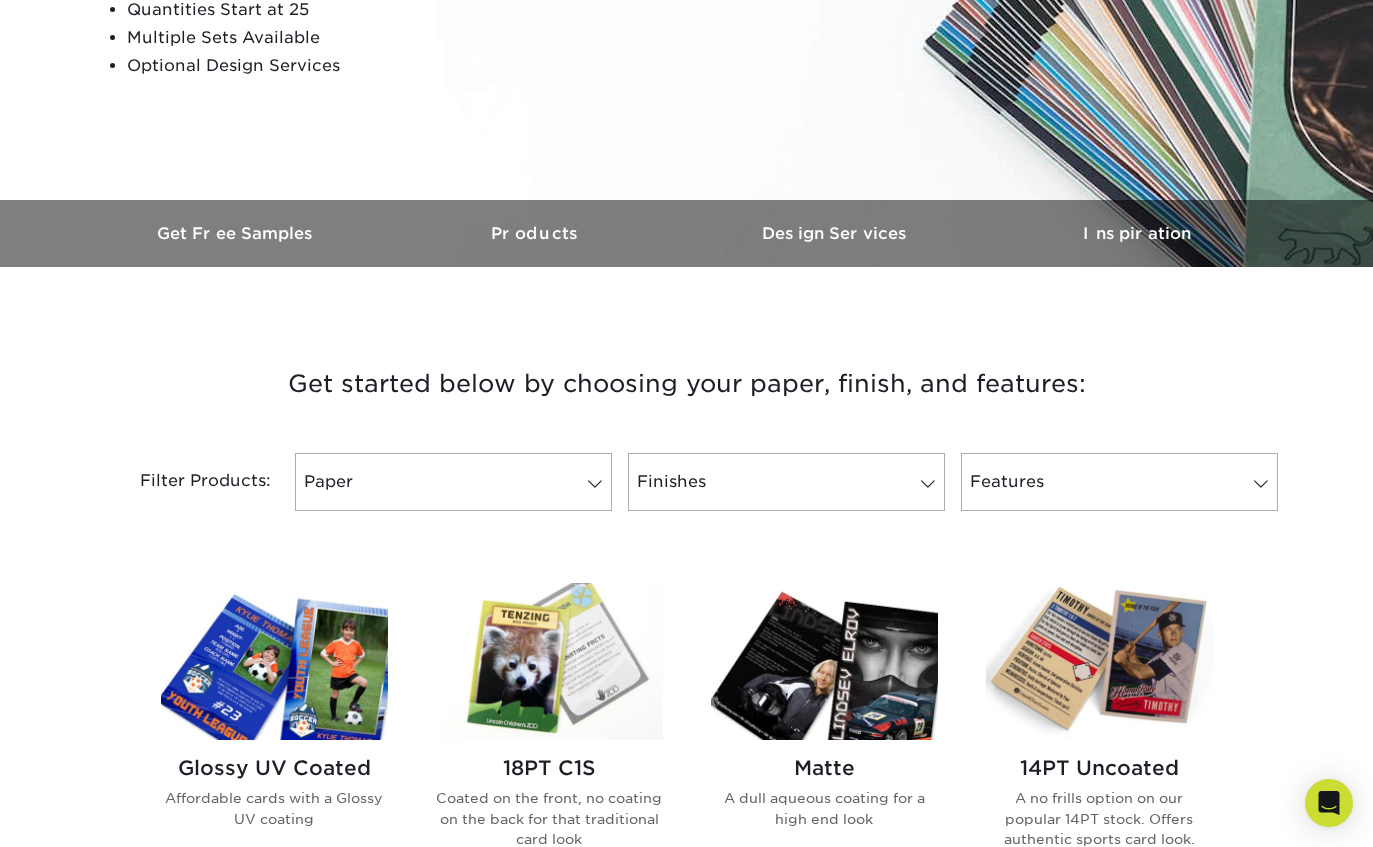 click on "Glossy UV Coated
Affordable cards with a Glossy UV coating" at bounding box center (274, 800) 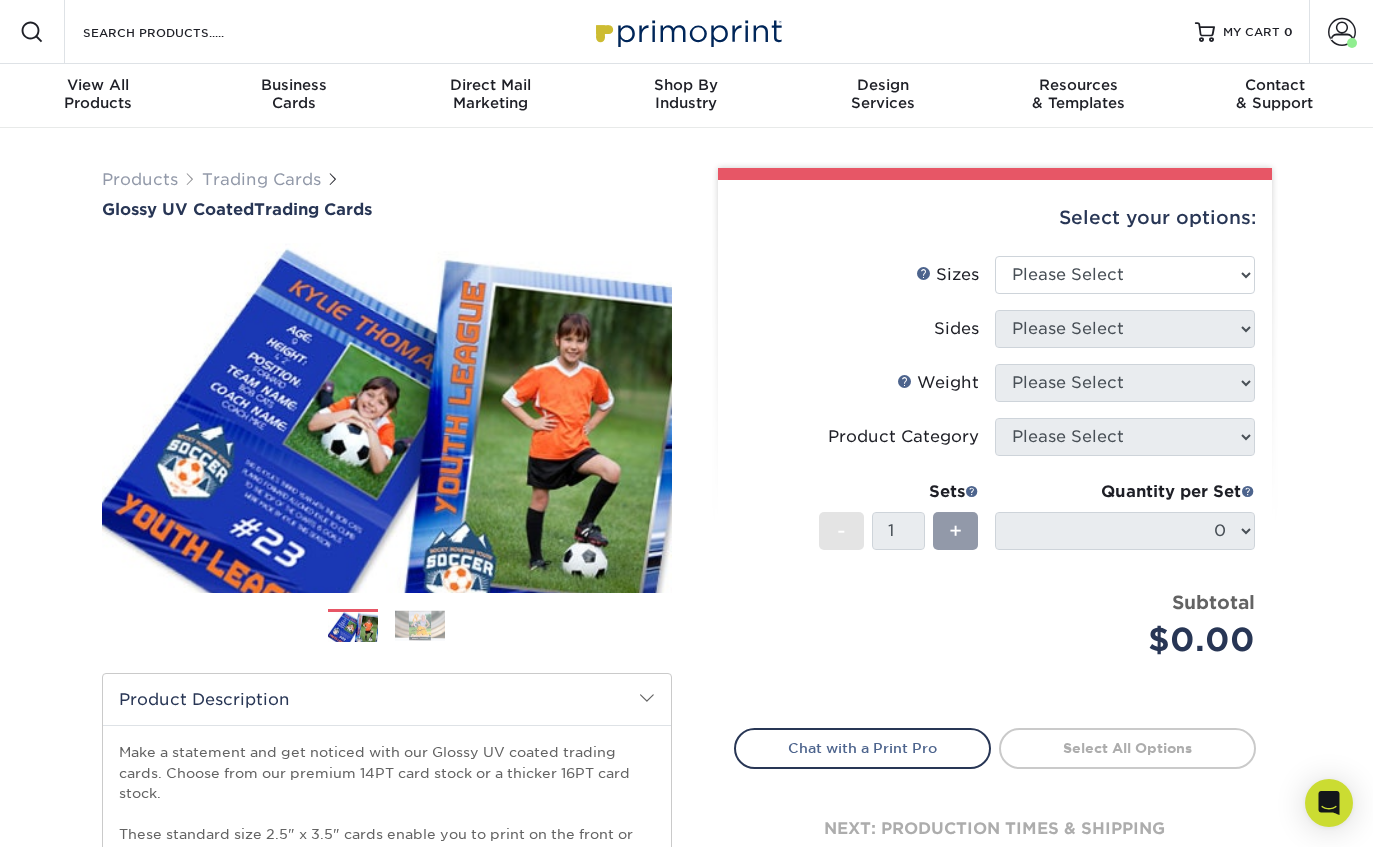 scroll, scrollTop: 0, scrollLeft: 0, axis: both 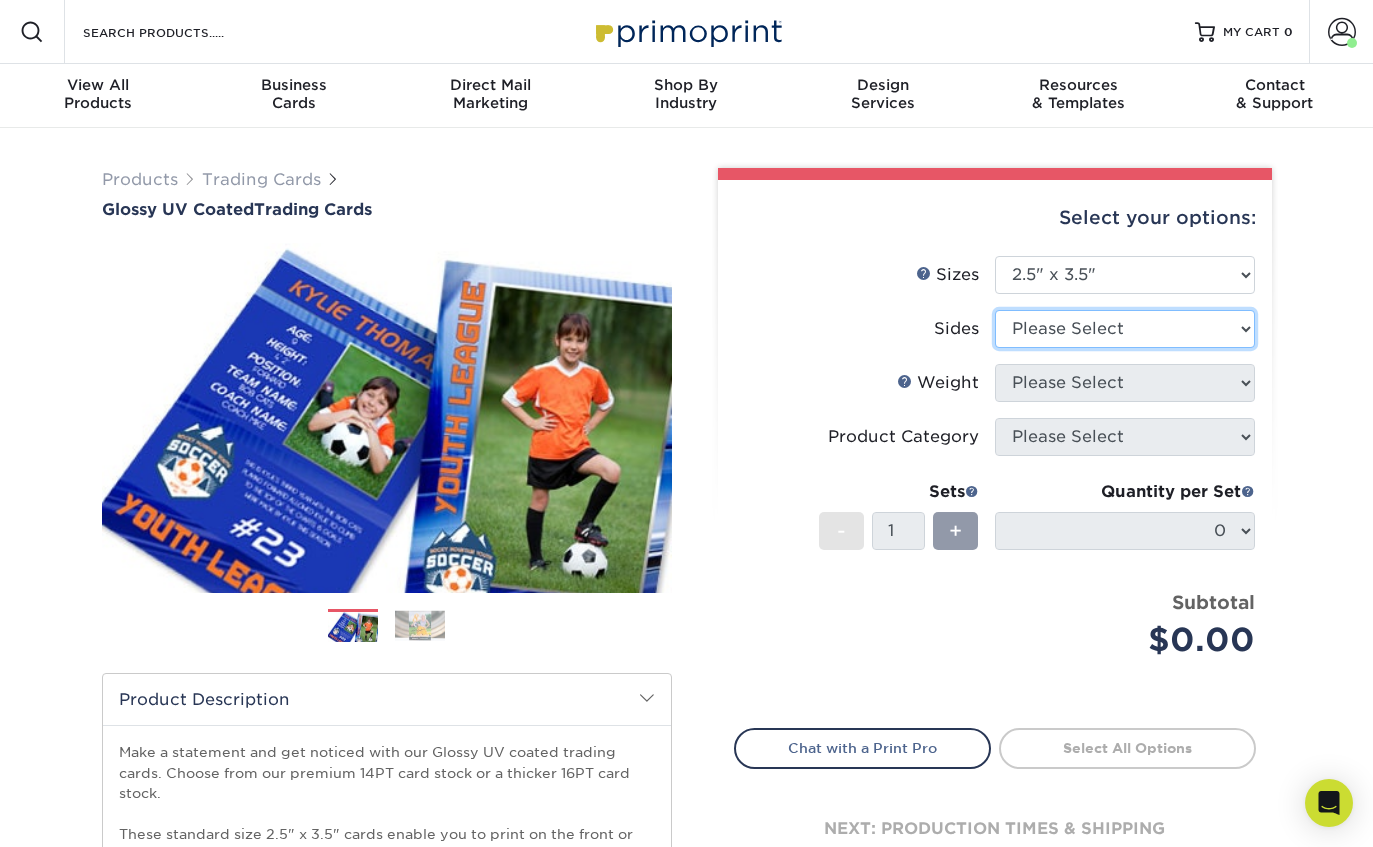 click on "Please Select Print Both Sides Print Front Only" at bounding box center (1125, 329) 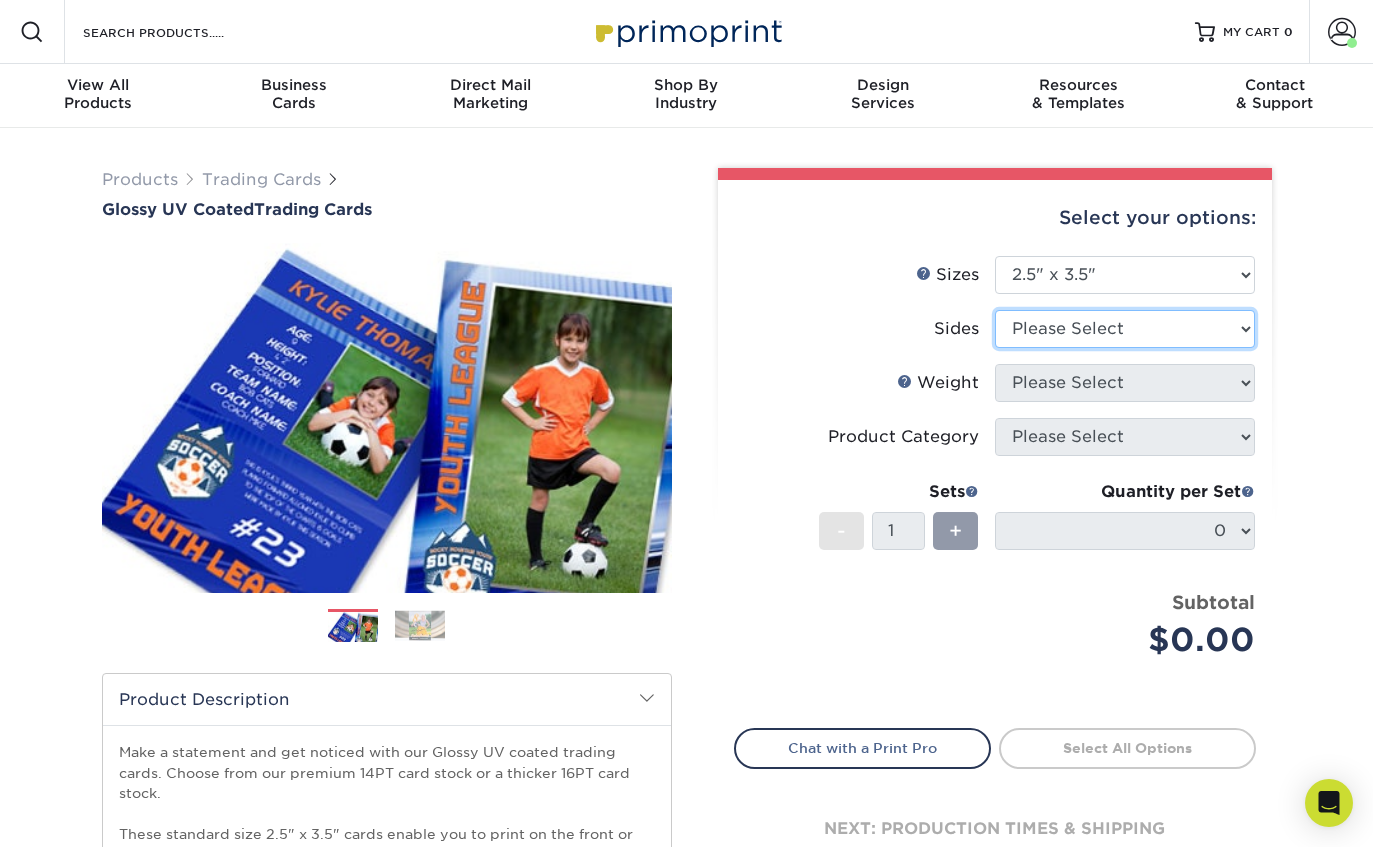 select on "13abbda7-1d64-4f25-8bb2-c179b224825d" 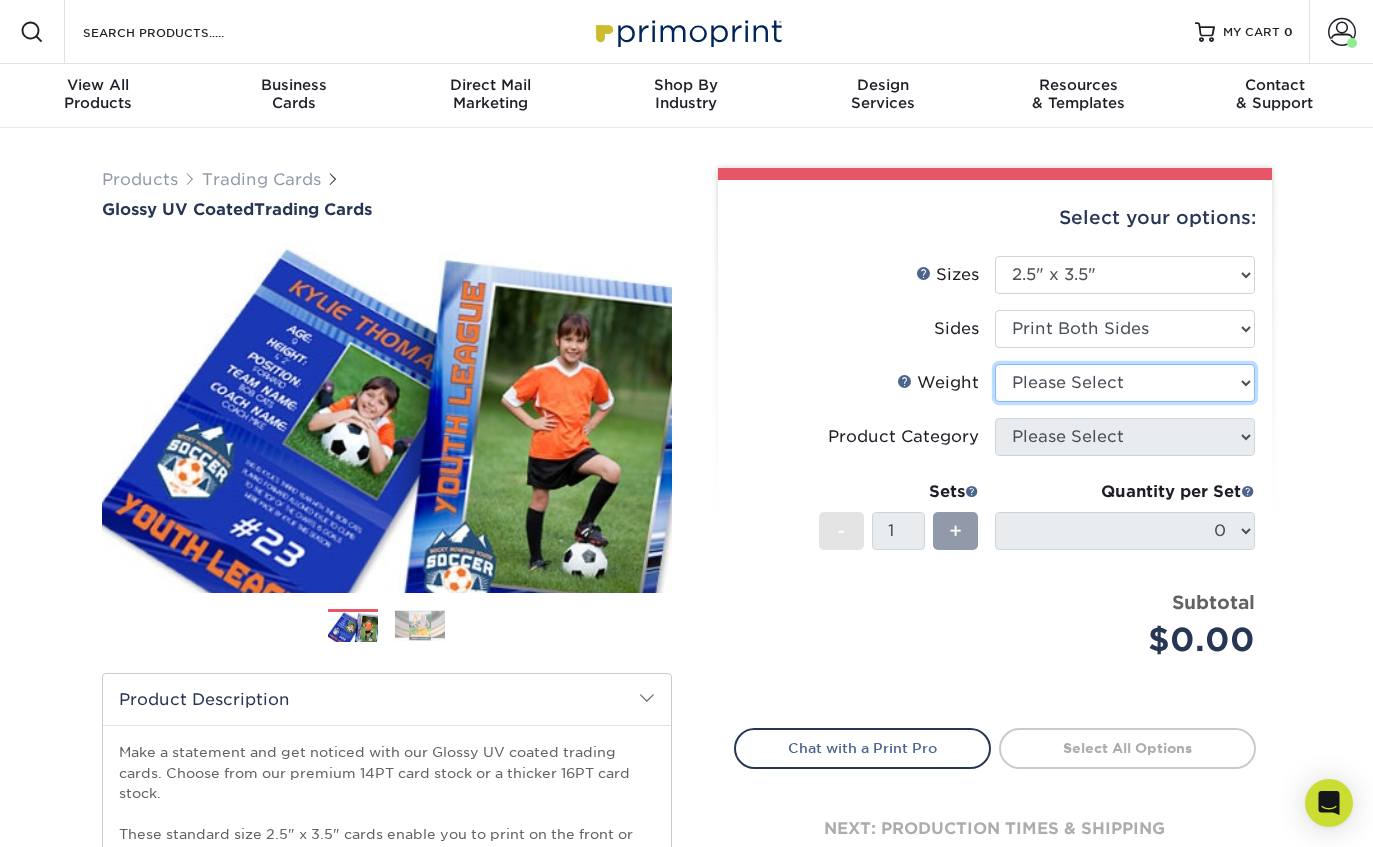 click on "Please Select 16PT 14PT 18PT C1S" at bounding box center [1125, 383] 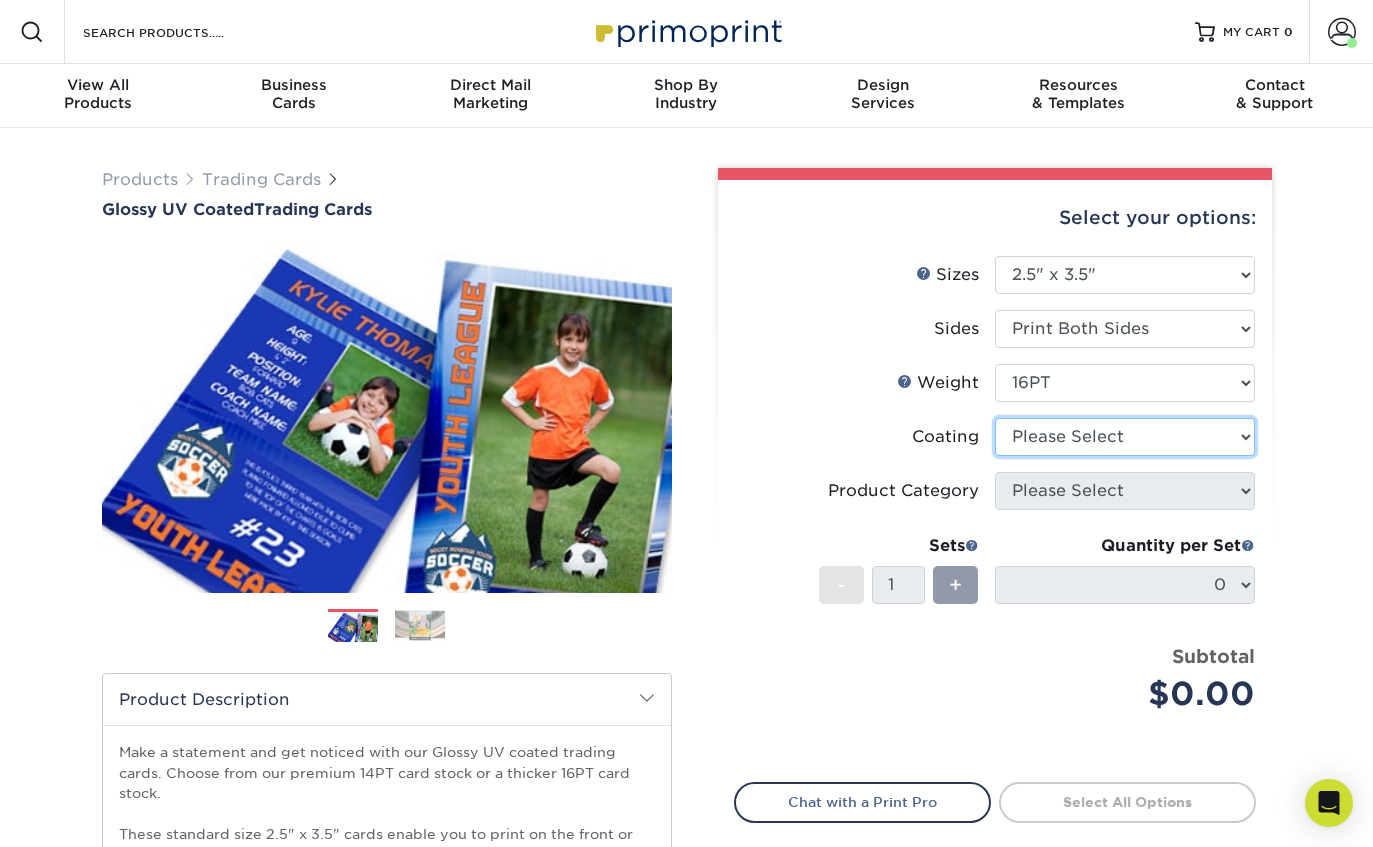 click at bounding box center [1125, 437] 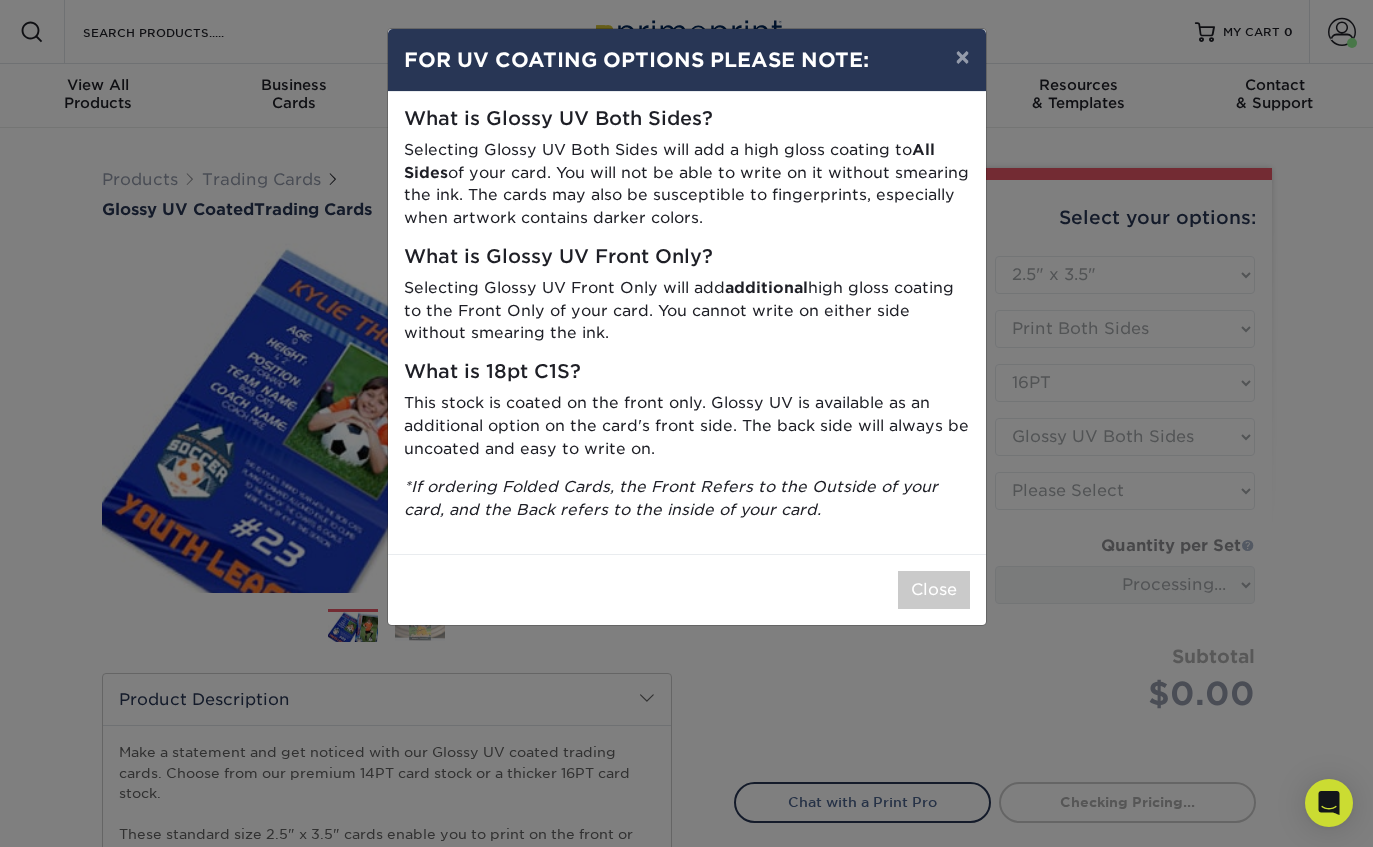 click on "Close" at bounding box center [934, 590] 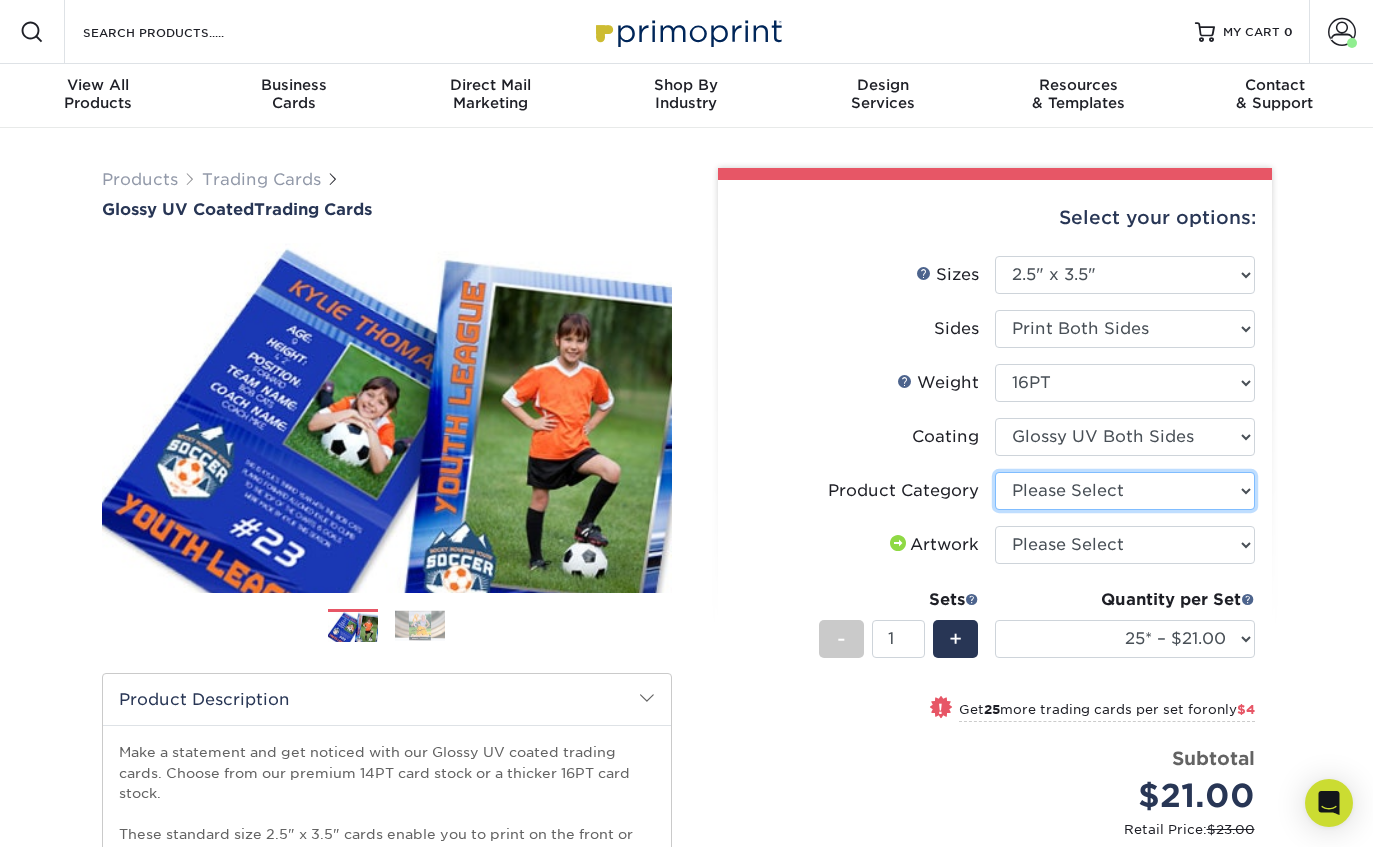 click on "Please Select Trading Cards" at bounding box center [1125, 491] 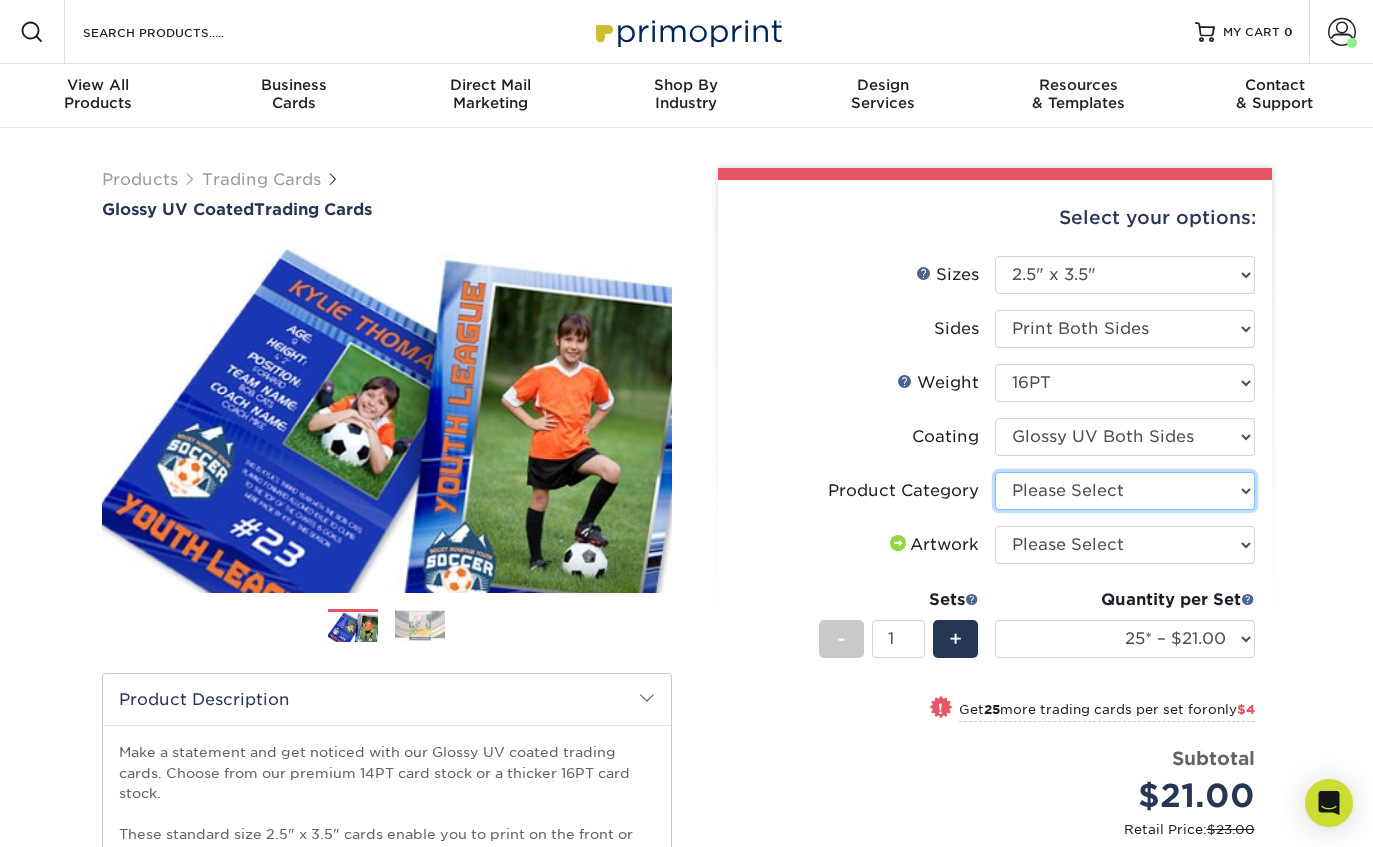 select on "c2f9bce9-36c2-409d-b101-c29d9d031e18" 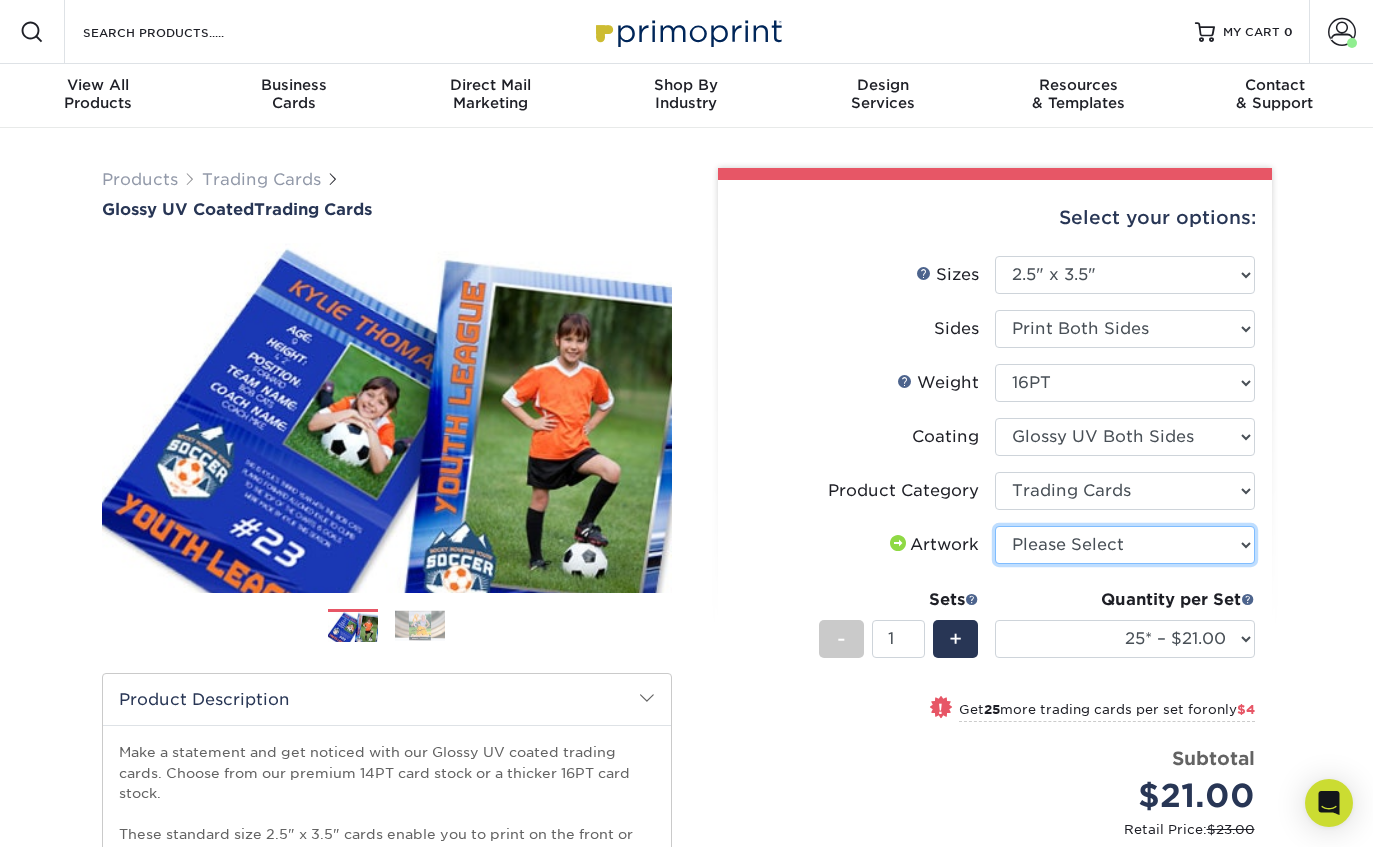 click on "Please Select I will upload files I need a design - $100" at bounding box center [1125, 545] 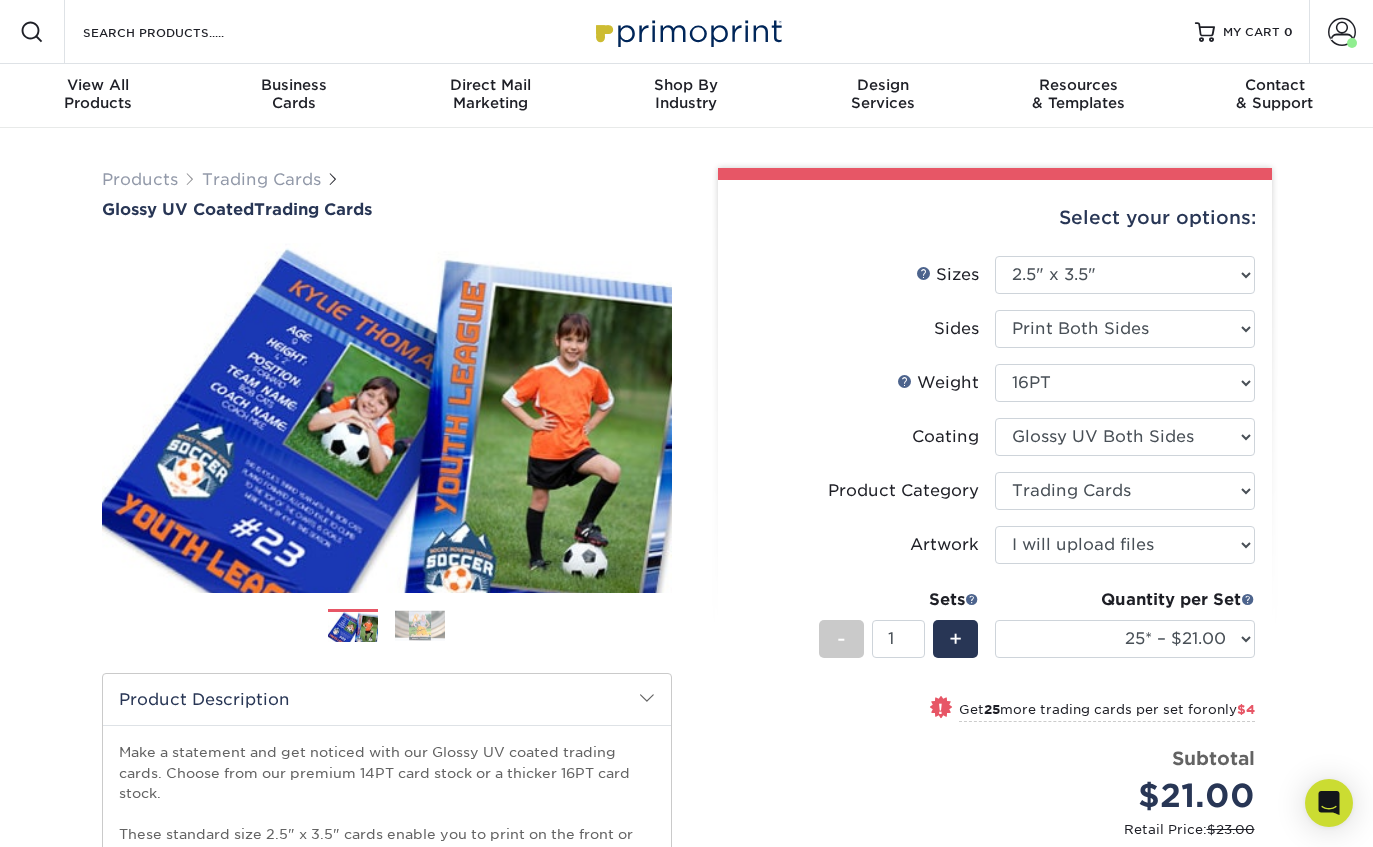 click on "+" at bounding box center [955, 639] 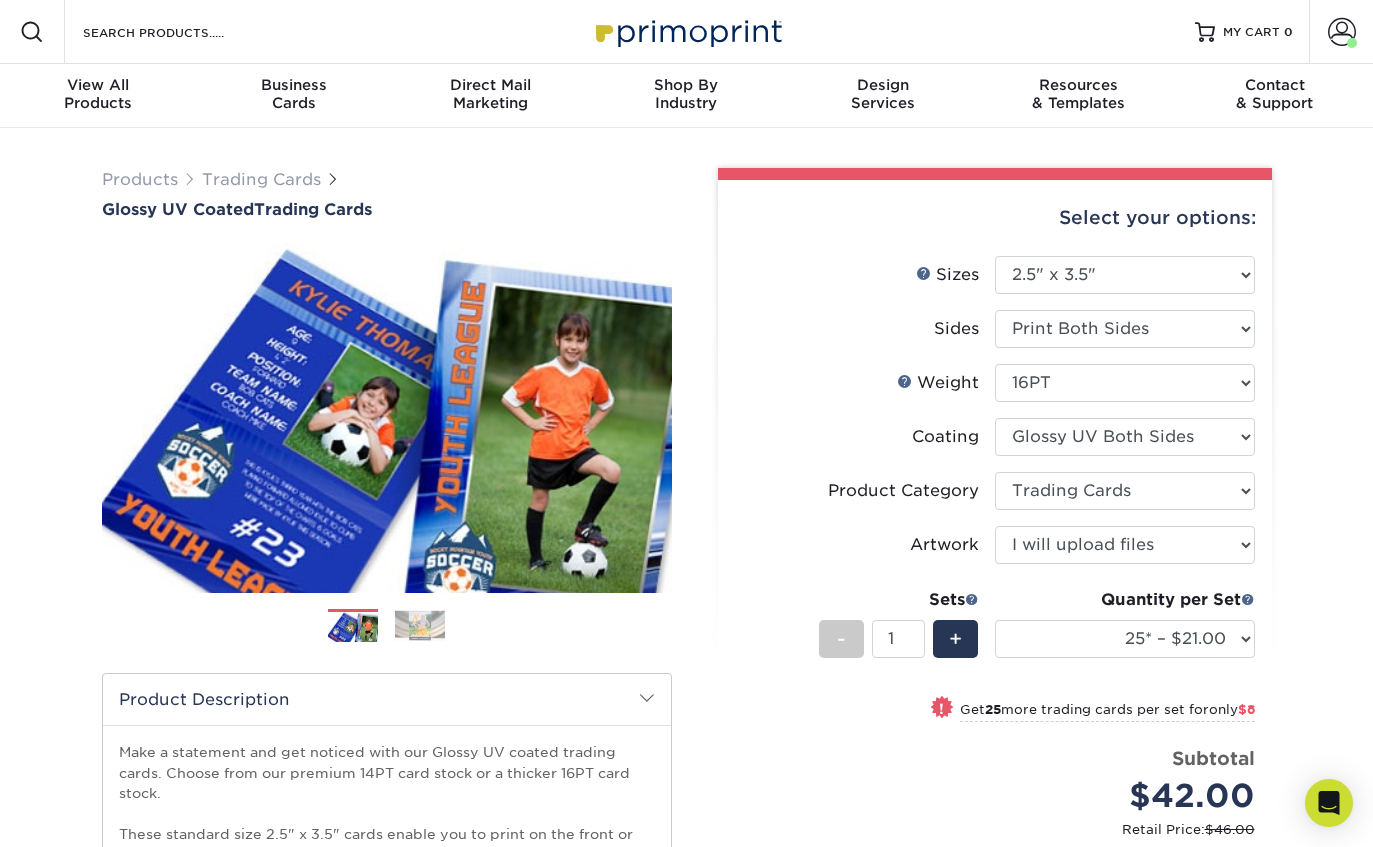 type on "2" 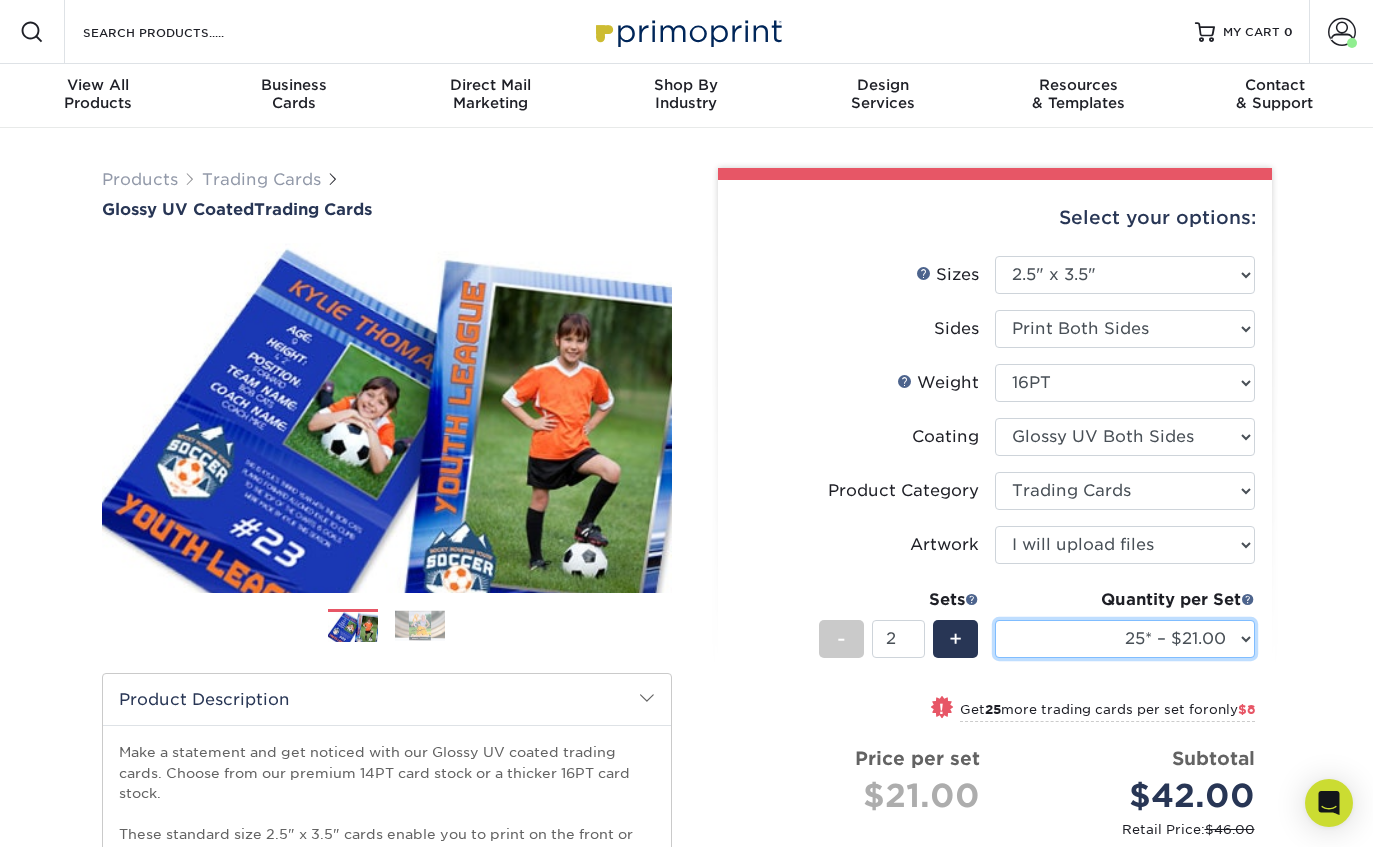 click on "25* – $21.00 50* – $25.00 75* – $31.00 100* – $34.00 250* – $44.00 500 – $53.00 1000 – $66.00 2500 – $131.00 5000 – $177.00 10000 – $348.00 15000 – $513.00 20000 – $686.00 25000 – $835.00" at bounding box center (1125, 639) 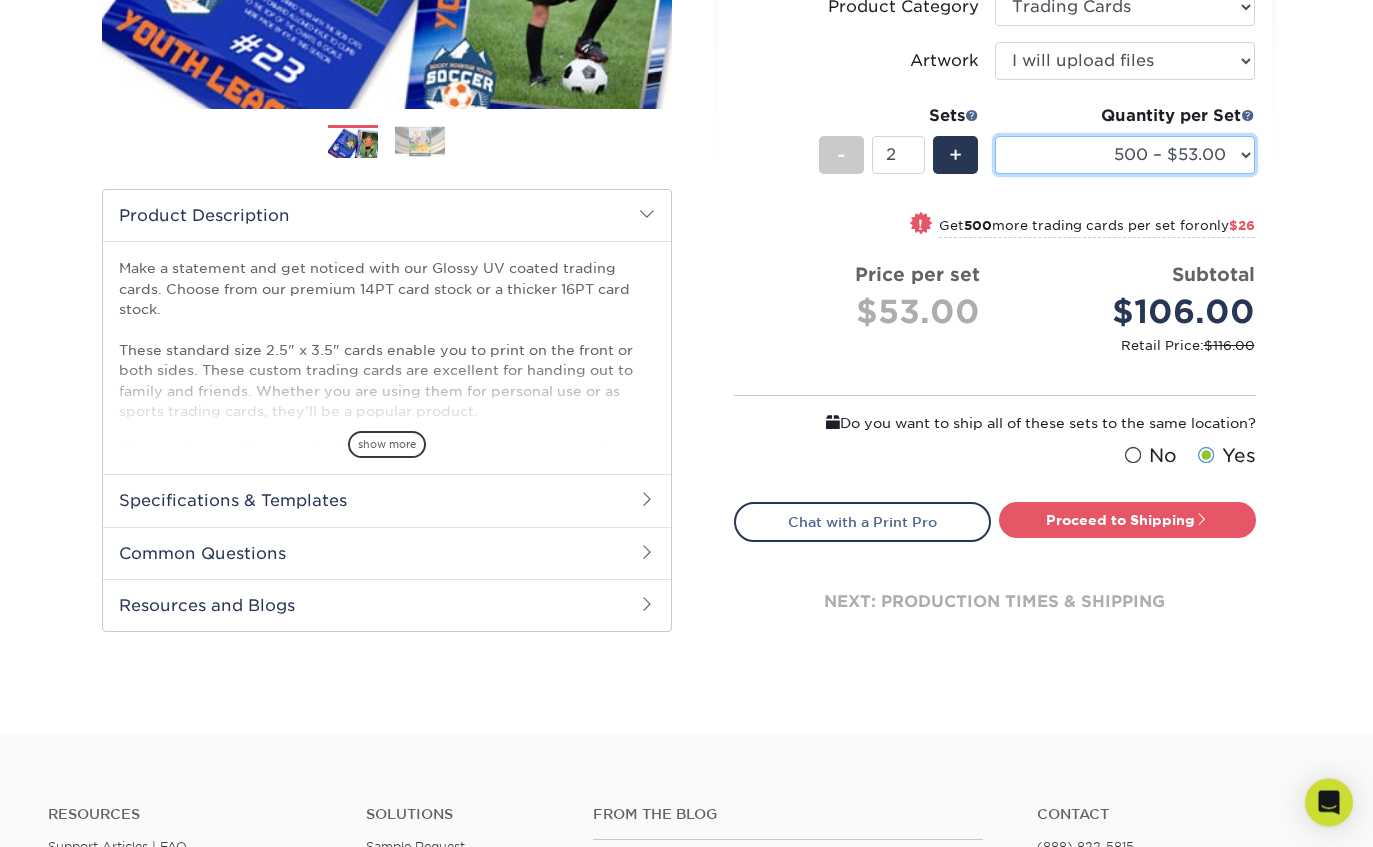 scroll, scrollTop: 485, scrollLeft: 0, axis: vertical 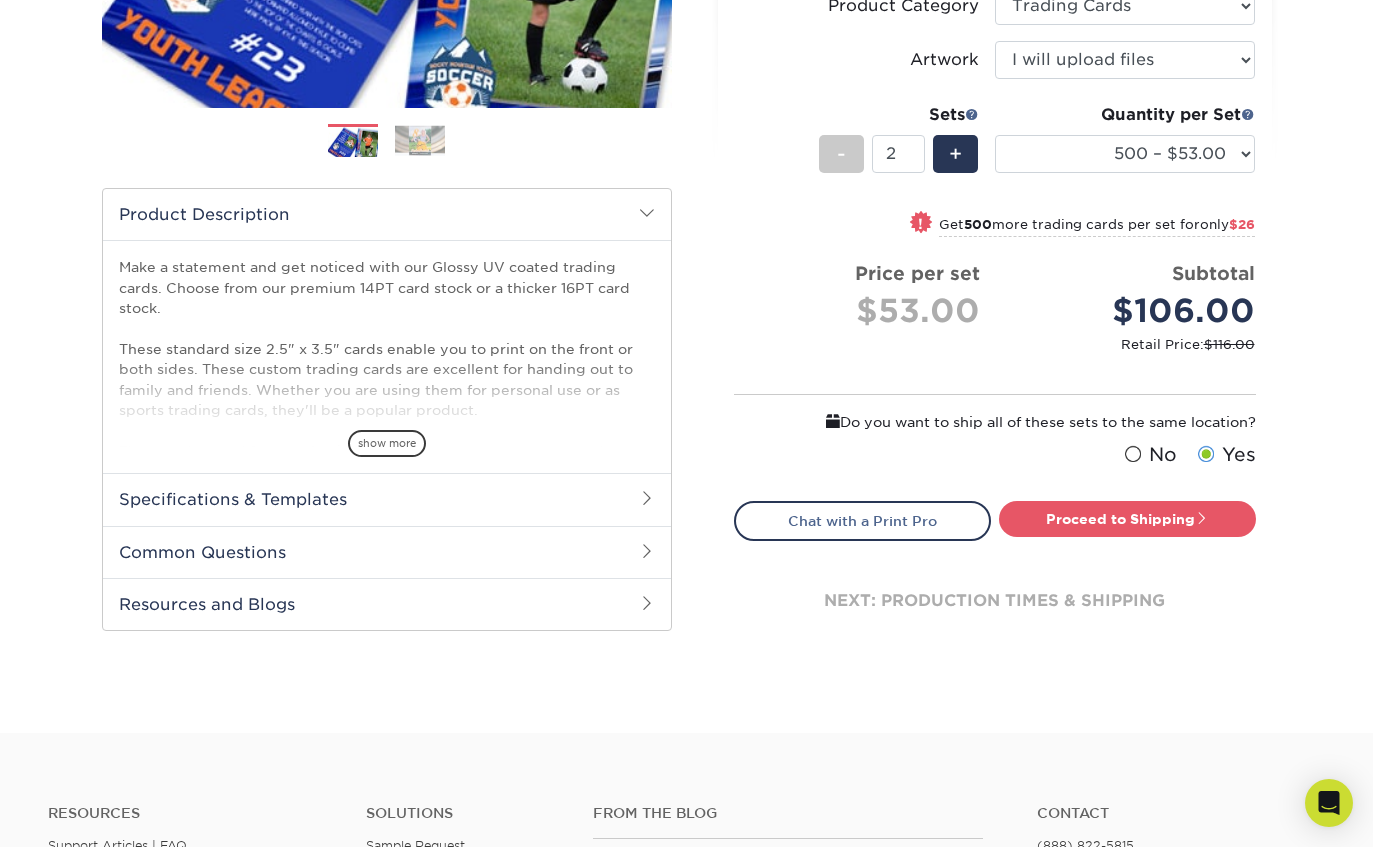 click on "Proceed to Shipping" at bounding box center [1127, 519] 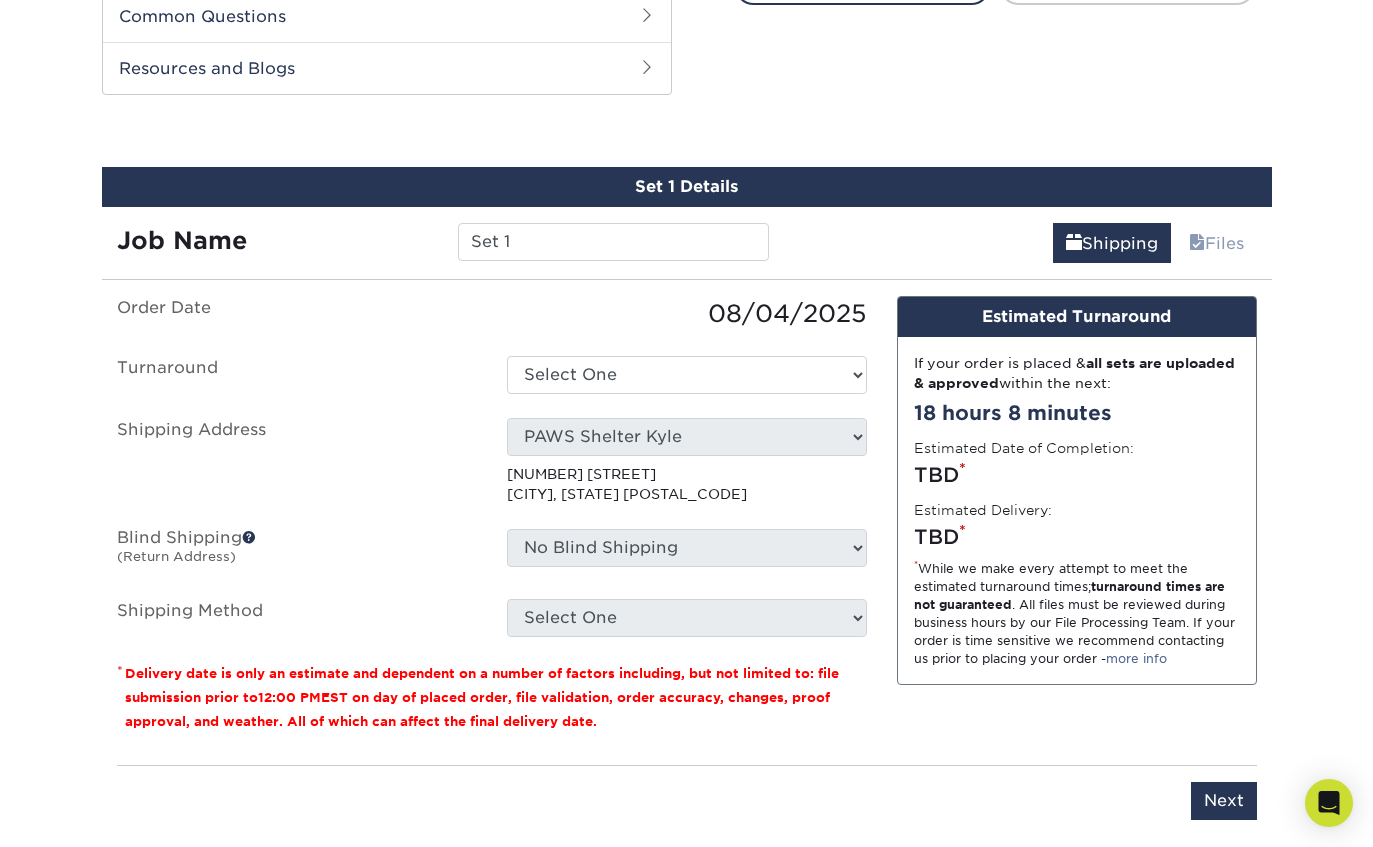 scroll, scrollTop: 1036, scrollLeft: 0, axis: vertical 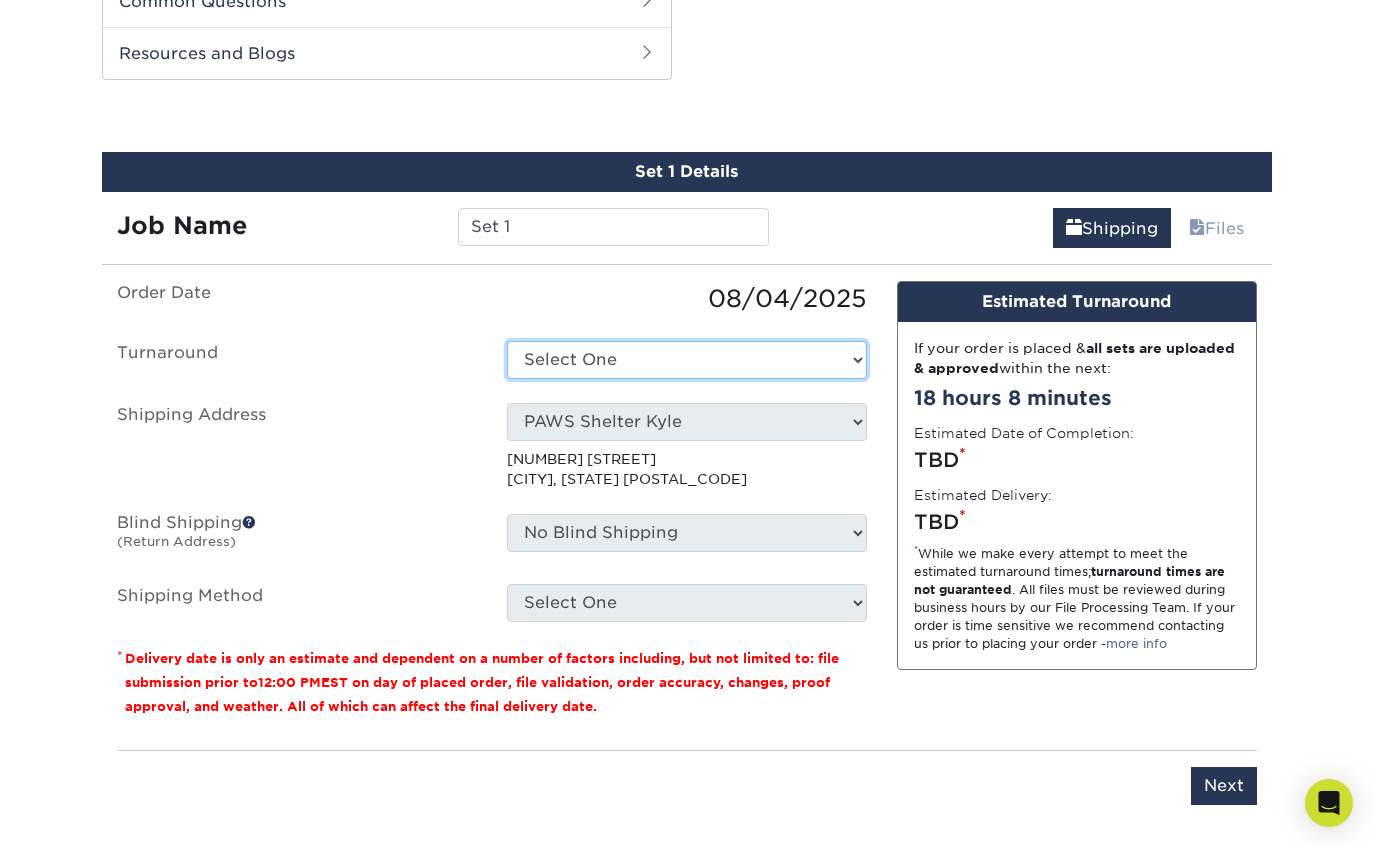 click on "Select One 2-4 Business Days 2 Day Next Business Day" at bounding box center (687, 360) 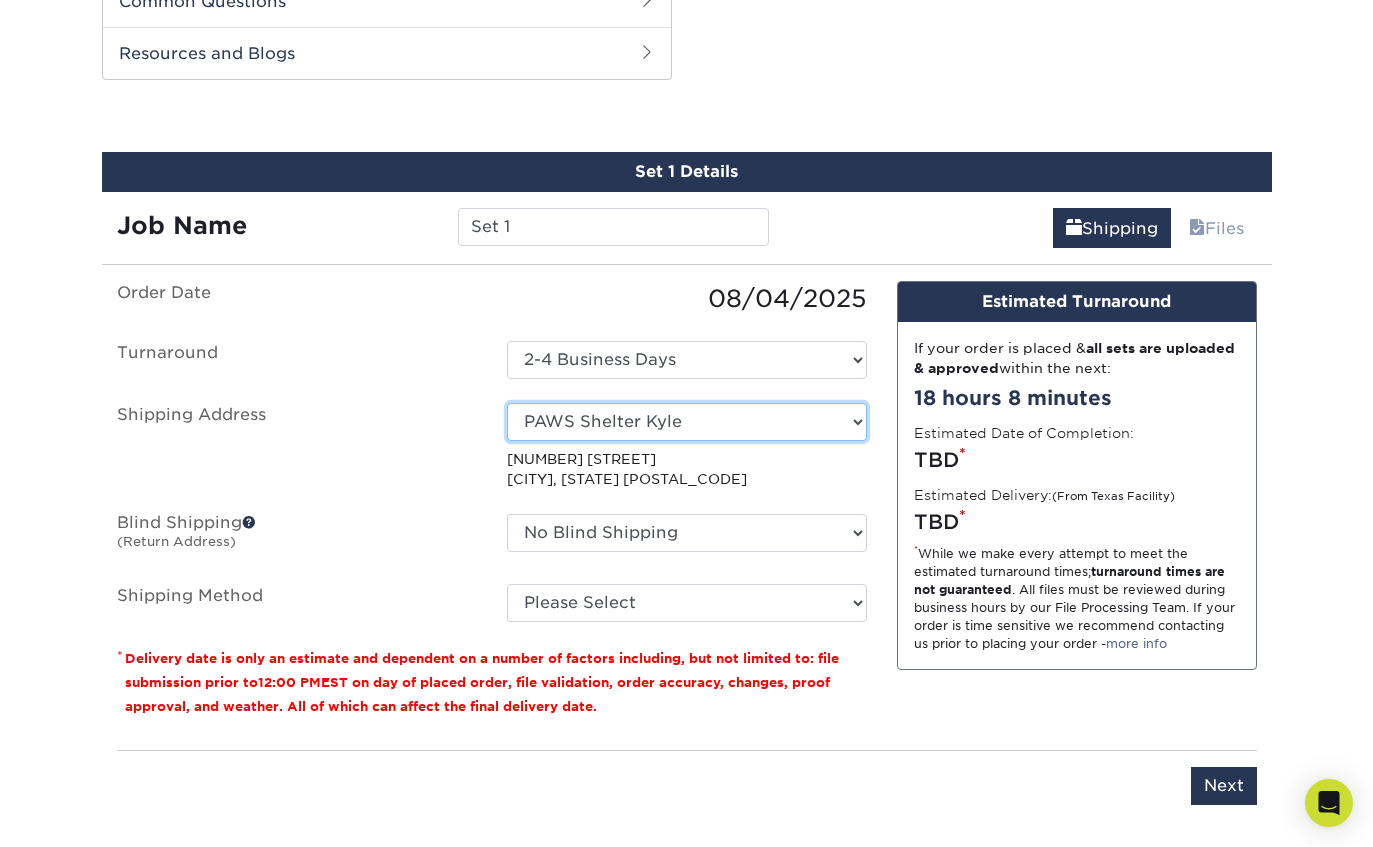 click on "Select One
[ORGANIZATION] [CITY]
[ORGANIZATION] [CITY]
Shipping Address
+ Add New Address" at bounding box center [687, 422] 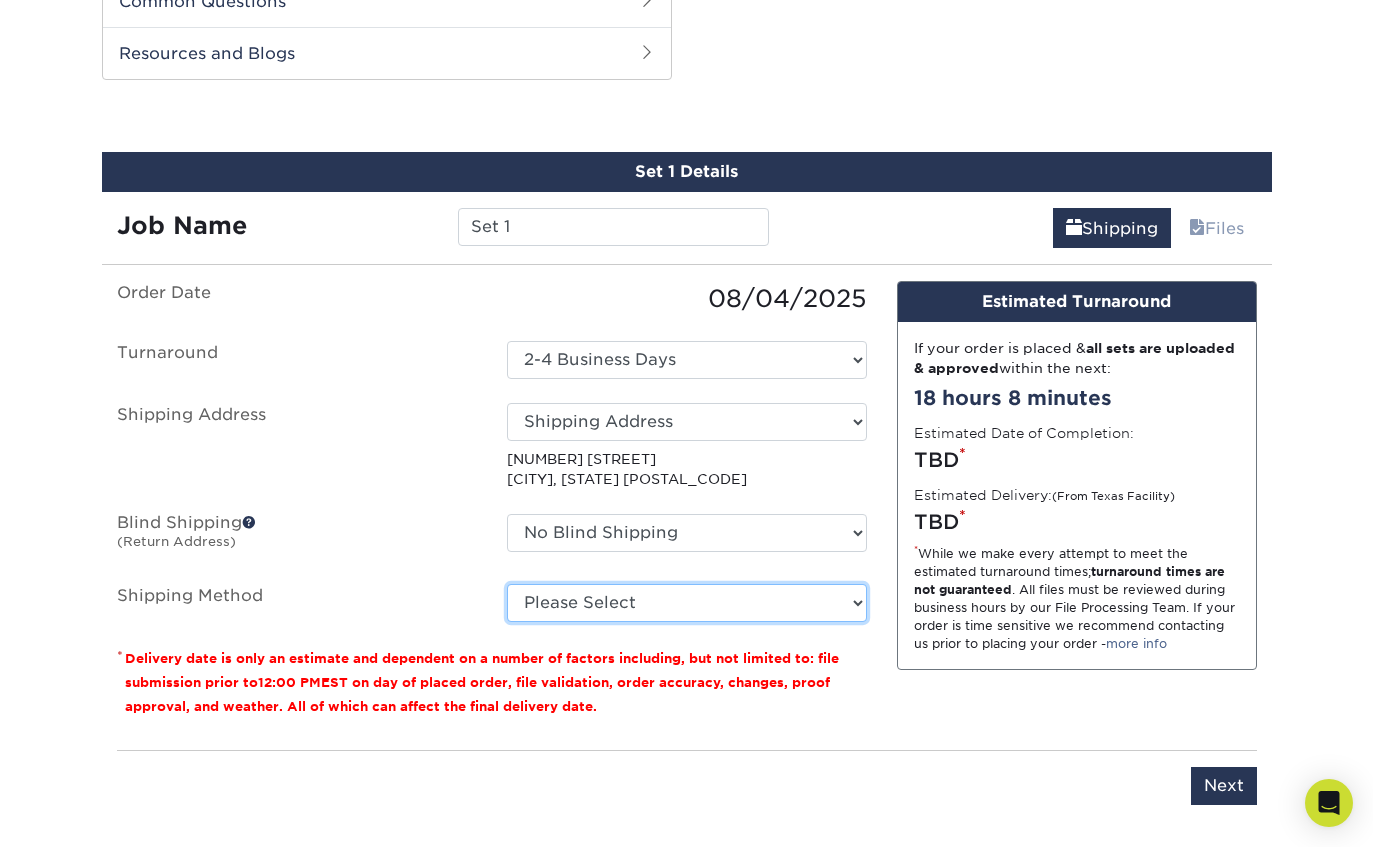 click on "Please Select Ground Shipping (+$25.88) 3 Day Shipping Service (+$32.49) 2 Day Air Shipping (+$33.26) Next Day Shipping by 5pm (+$35.62) Next Day Shipping by 12 noon (+$39.93) Next Day Air Early A.M. (+$191.84)" at bounding box center [687, 603] 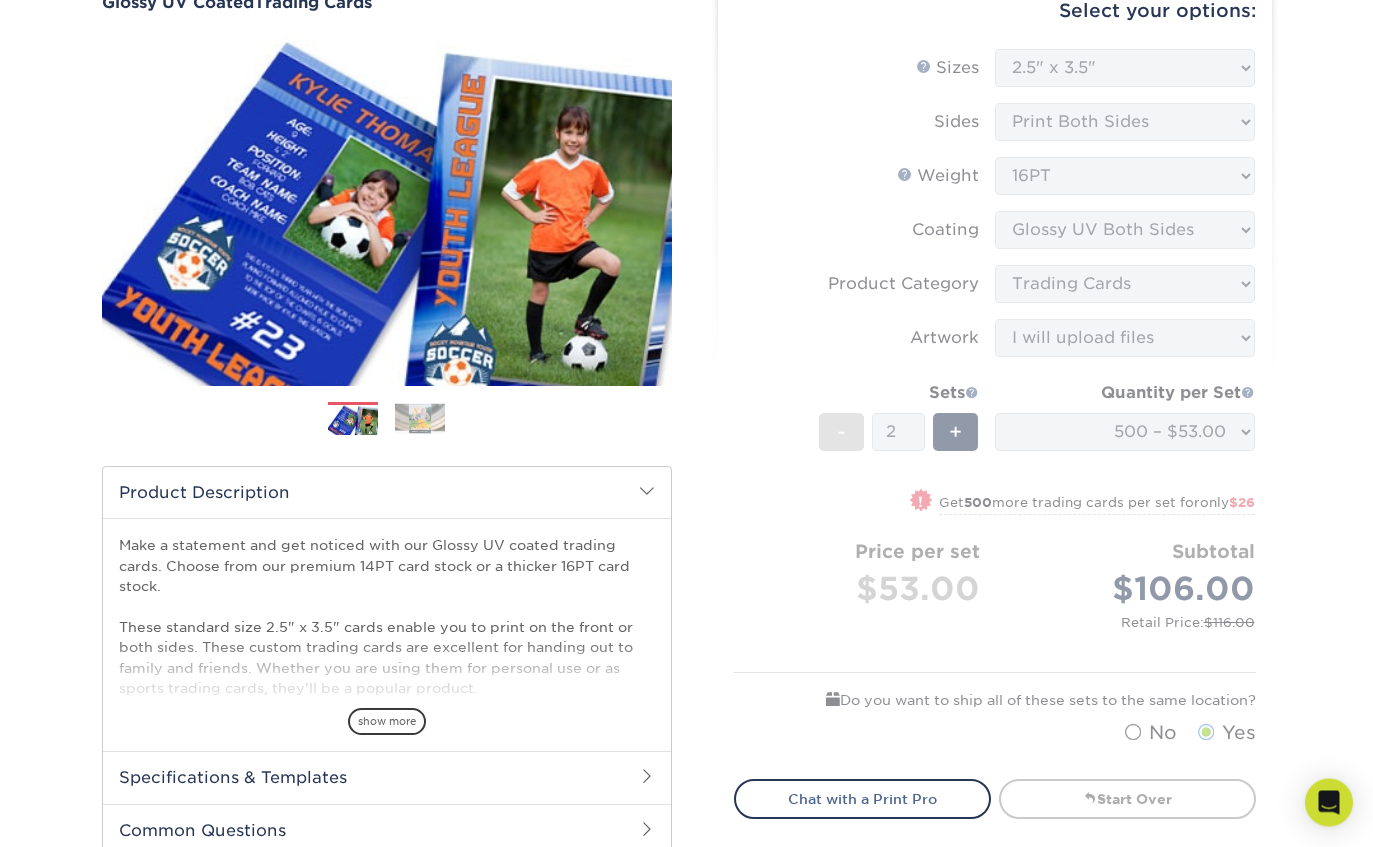 scroll, scrollTop: 204, scrollLeft: 0, axis: vertical 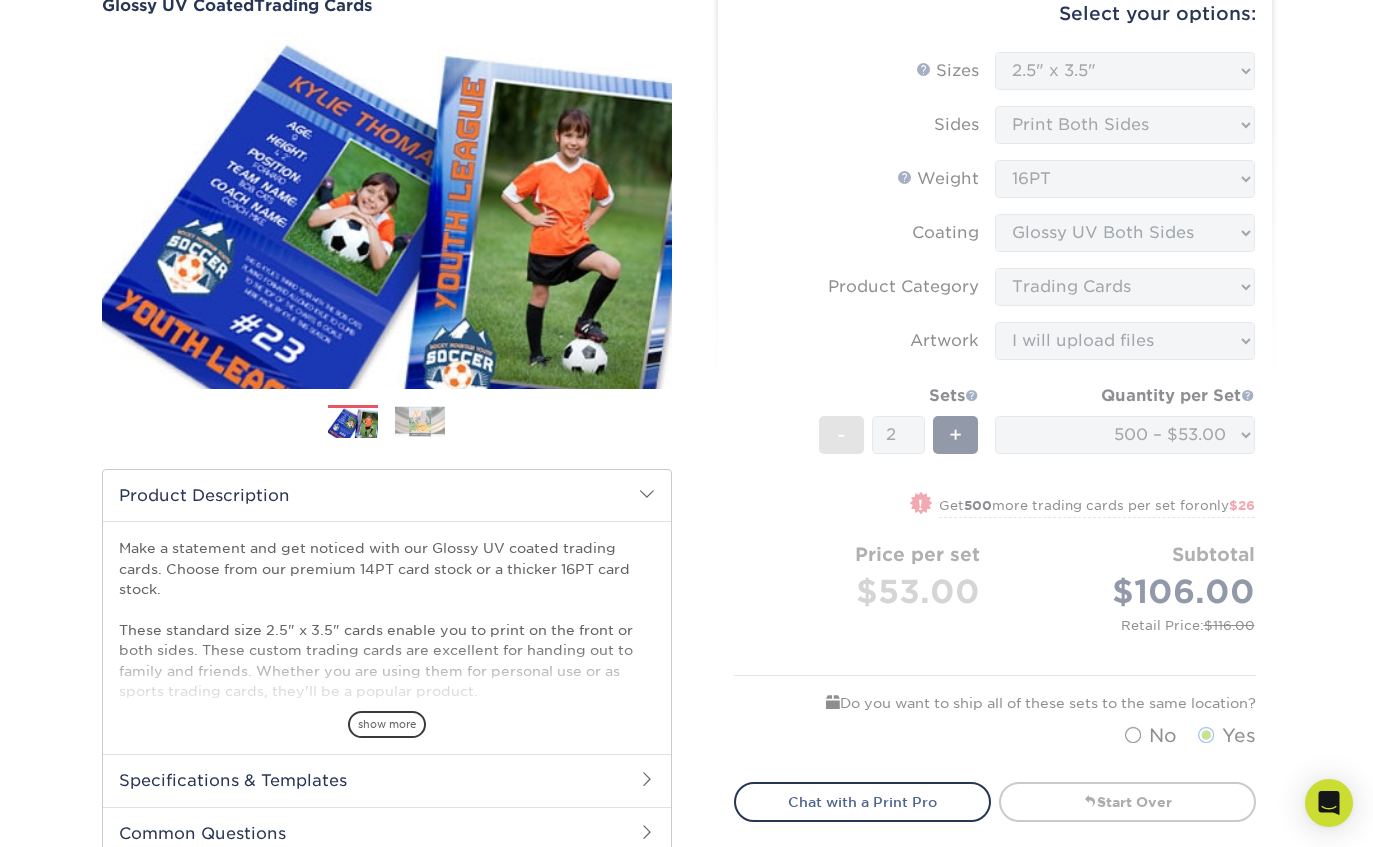 click on "Sizes Help Sizes
Please Select
2.5" x 3.5"
Sides Please Select 16PT - 2" at bounding box center (995, 405) 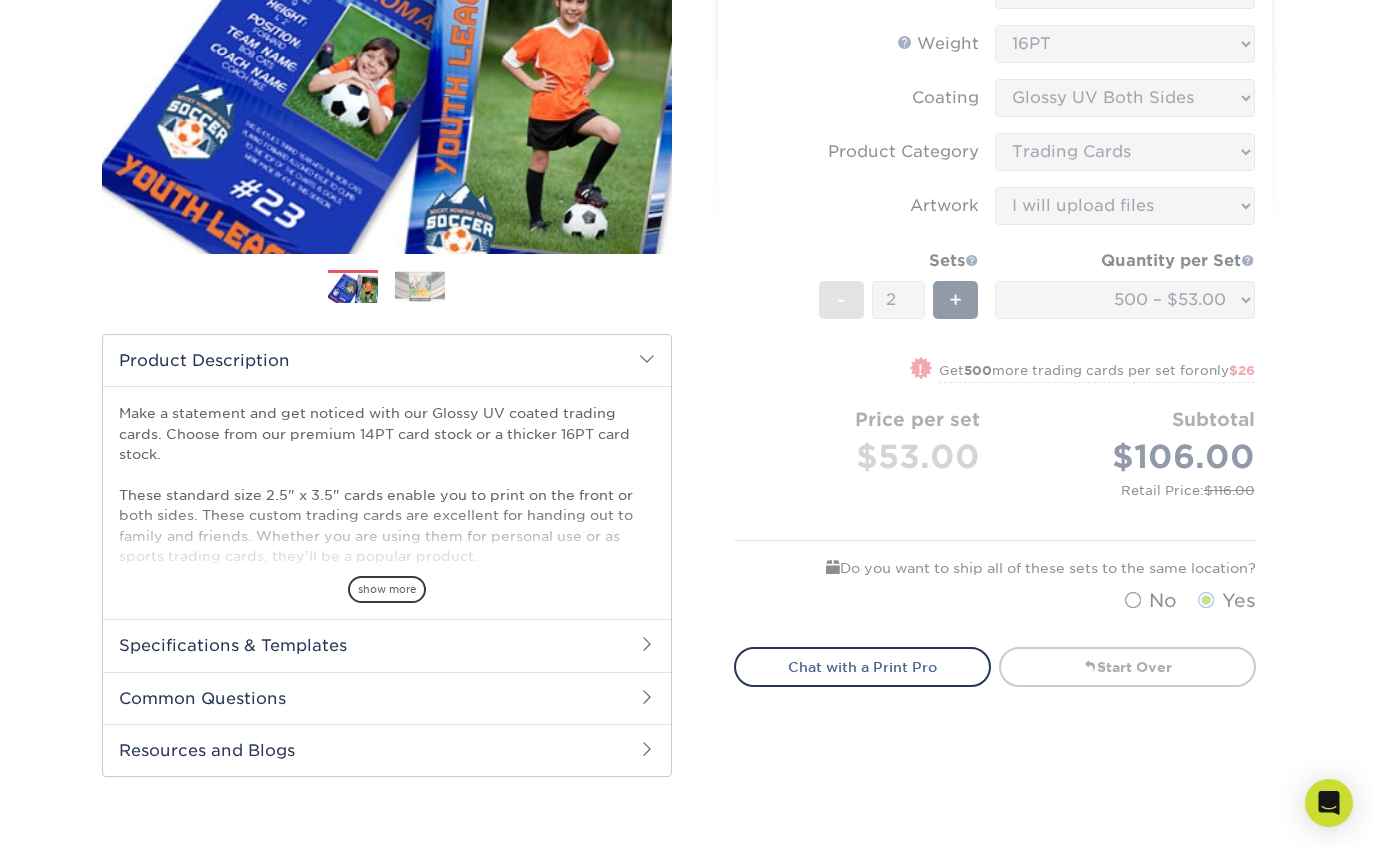 scroll, scrollTop: 322, scrollLeft: 0, axis: vertical 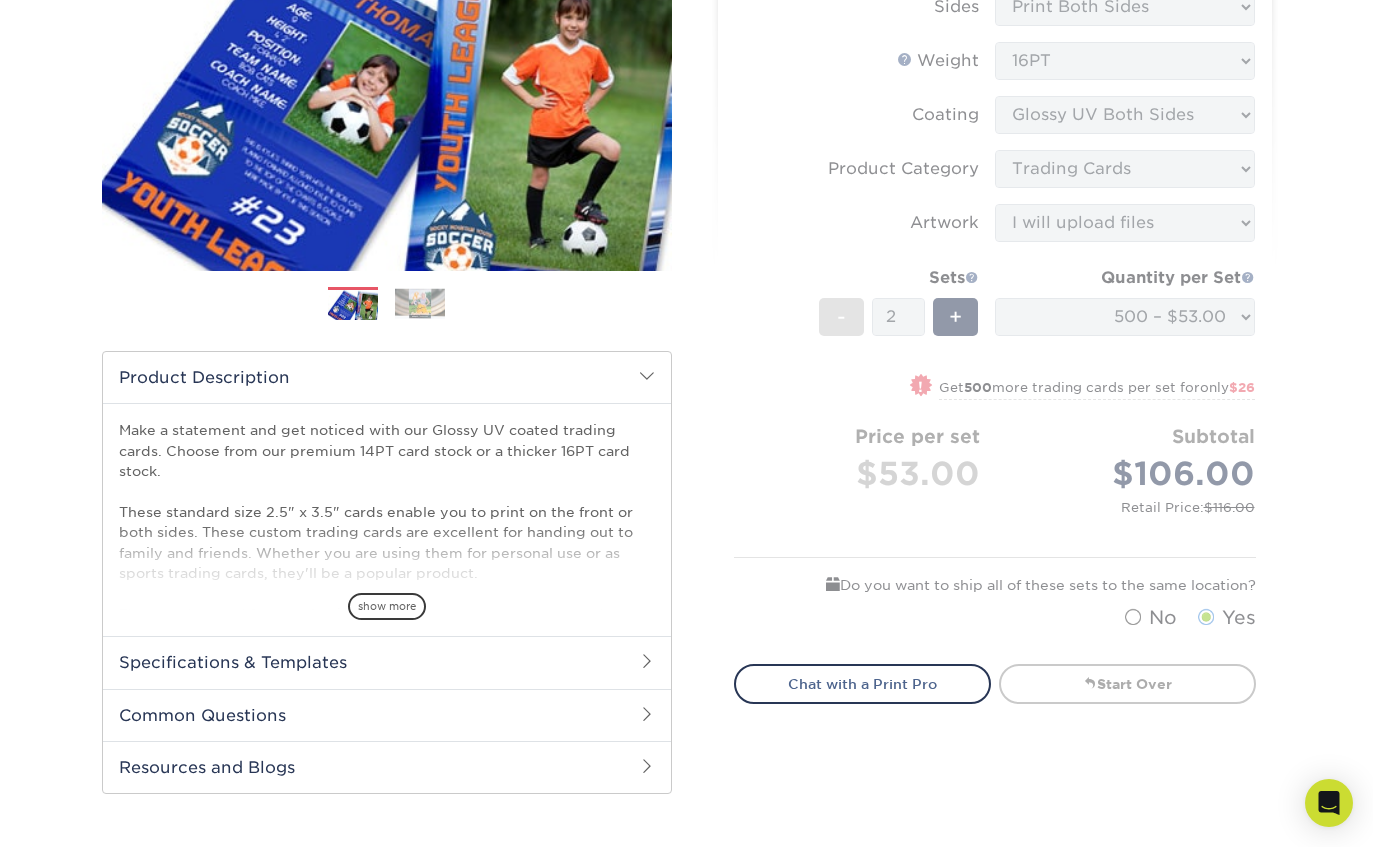 click on "Start Over" at bounding box center [1127, 684] 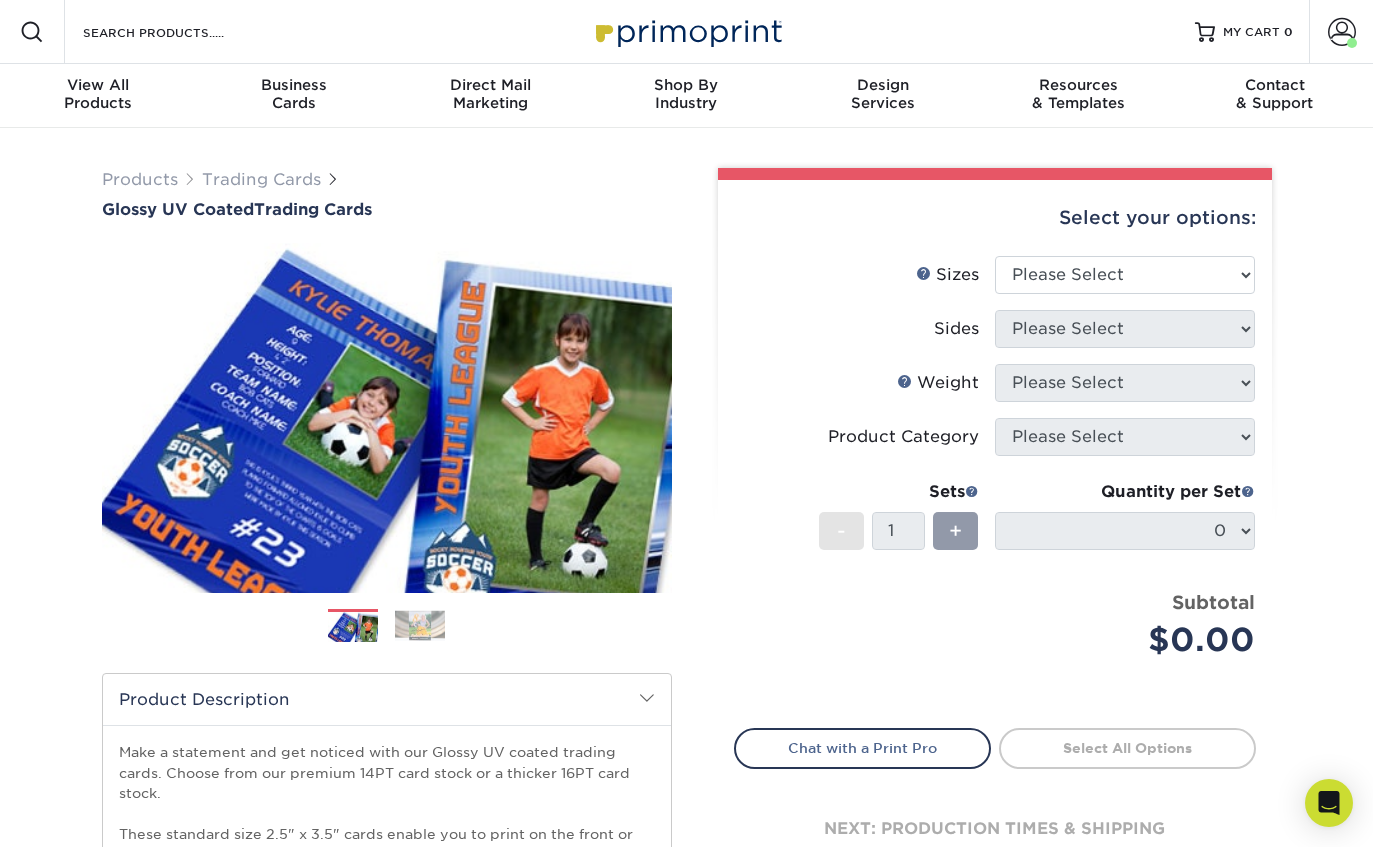 scroll, scrollTop: 272, scrollLeft: 0, axis: vertical 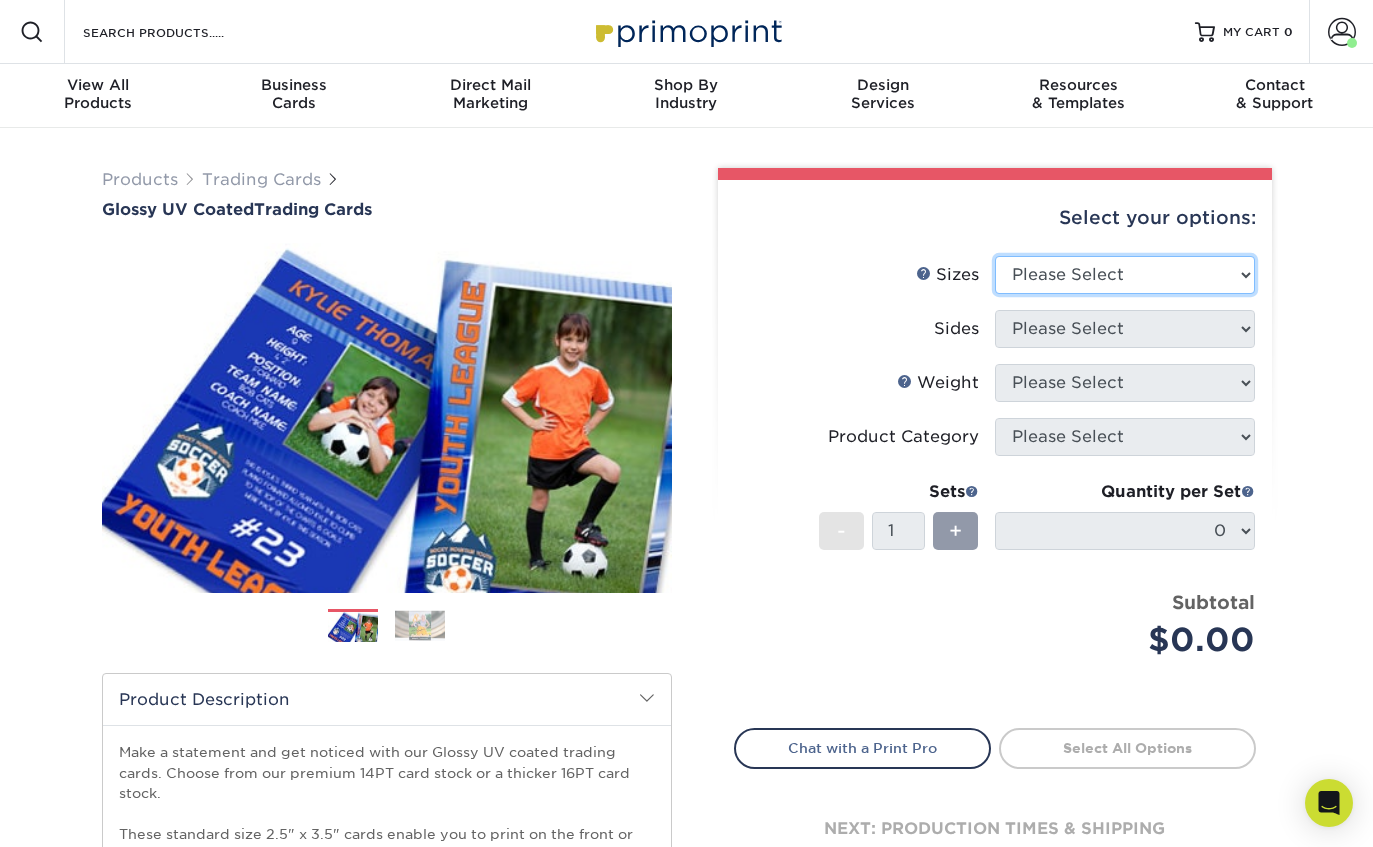 click on "Please Select
2.5" x 3.5"" at bounding box center (1125, 275) 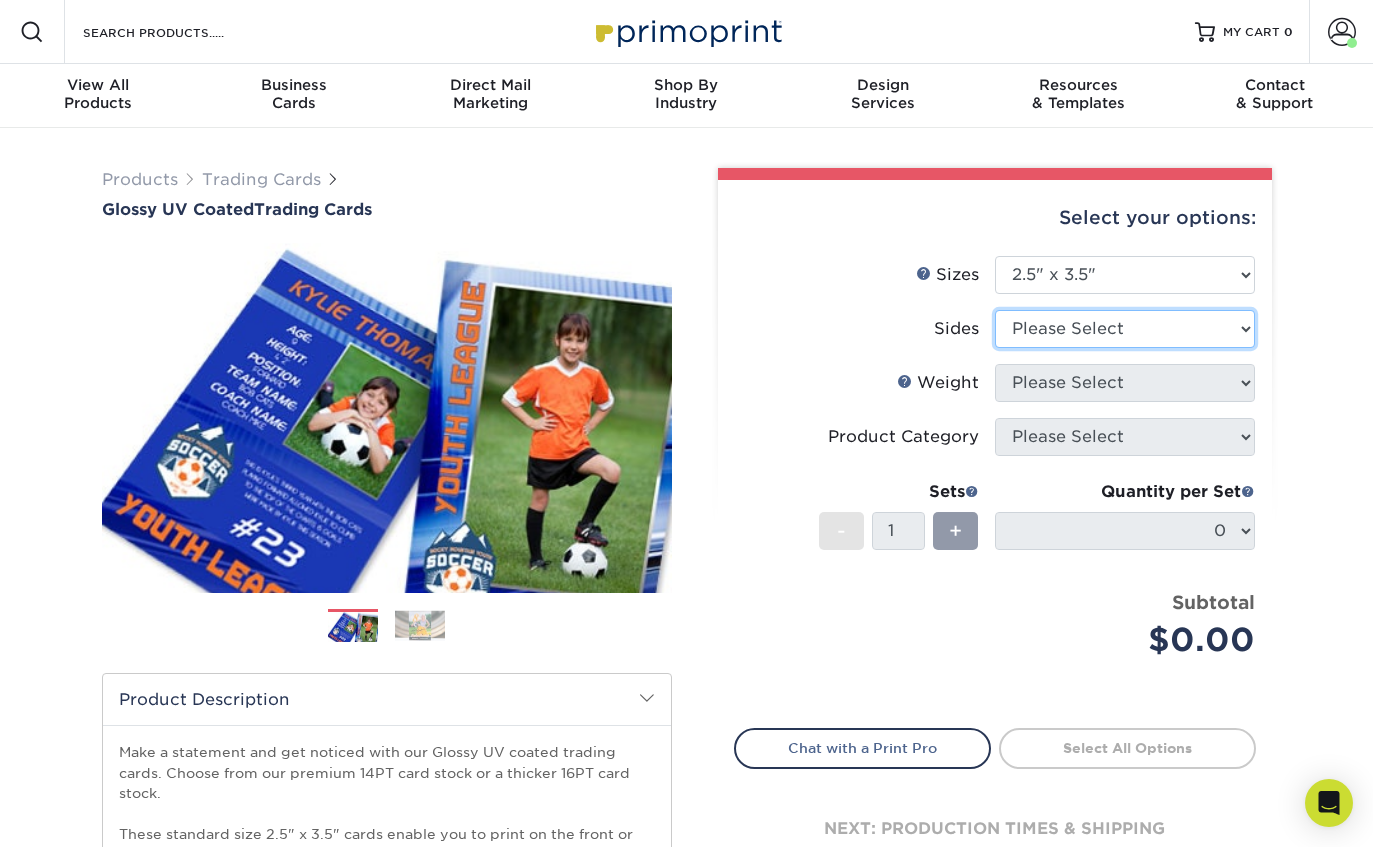 click on "Please Select Print Both Sides Print Front Only" at bounding box center (1125, 329) 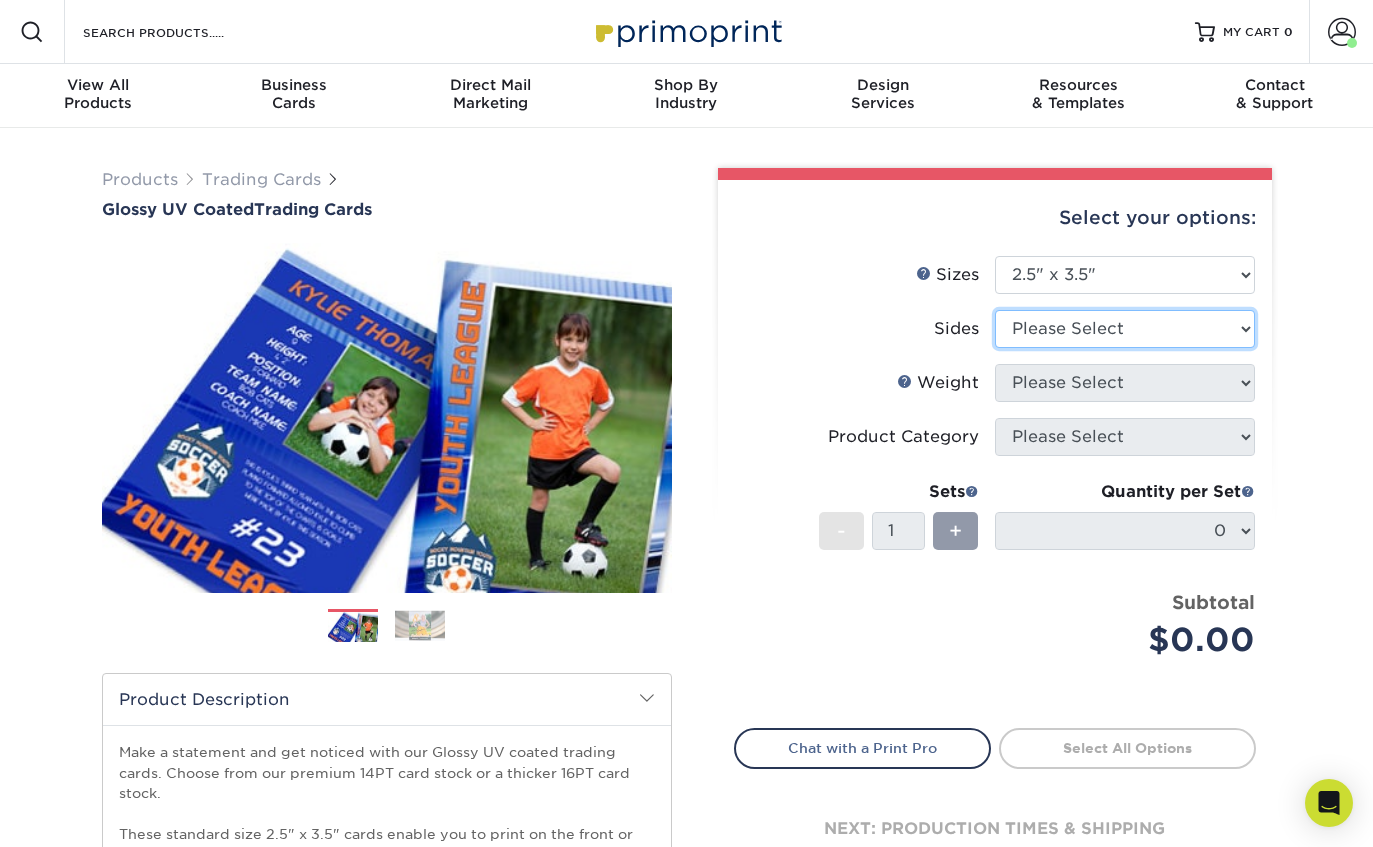 select on "13abbda7-1d64-4f25-8bb2-c179b224825d" 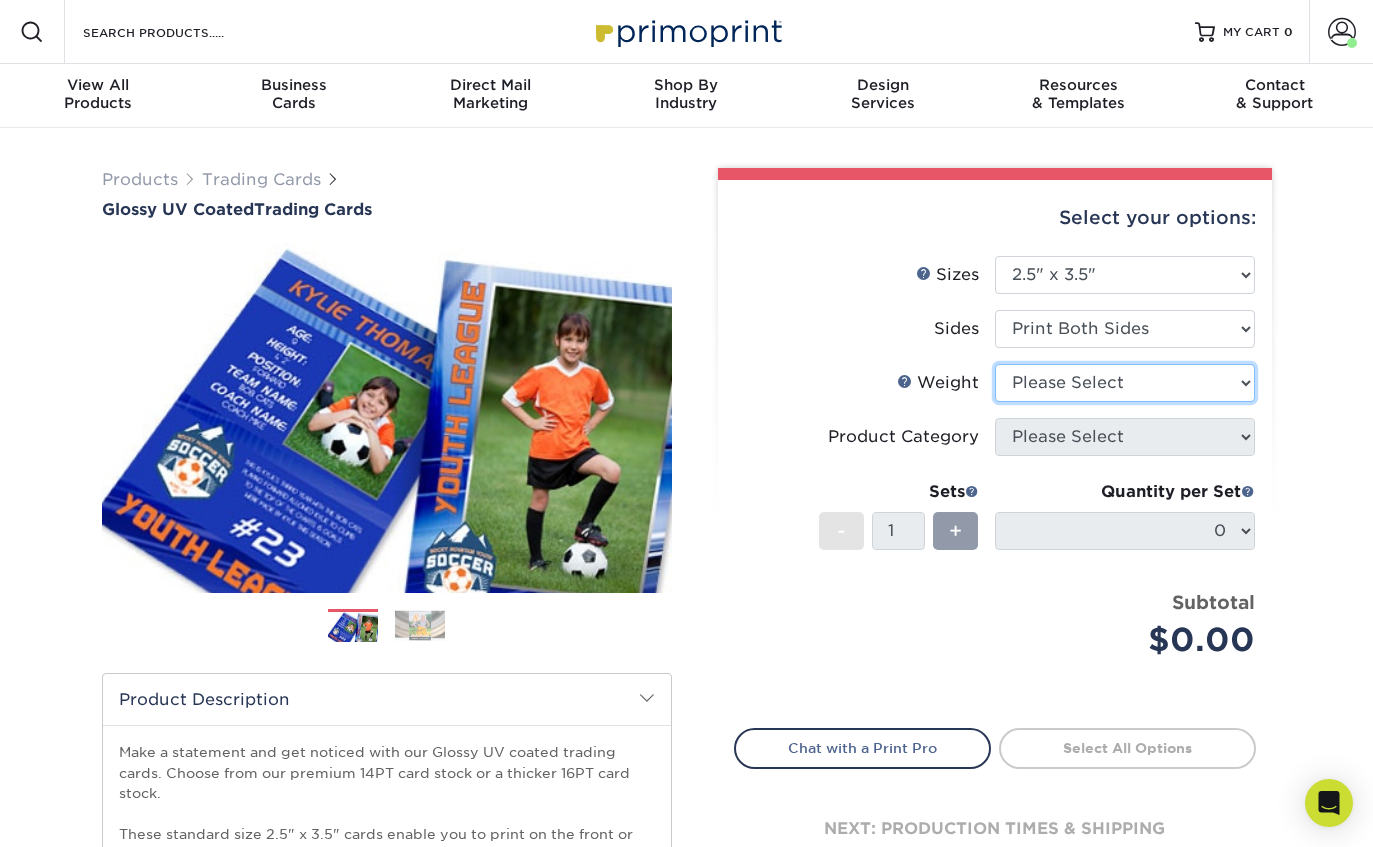 click on "Please Select 16PT 14PT 18PT C1S" at bounding box center [1125, 383] 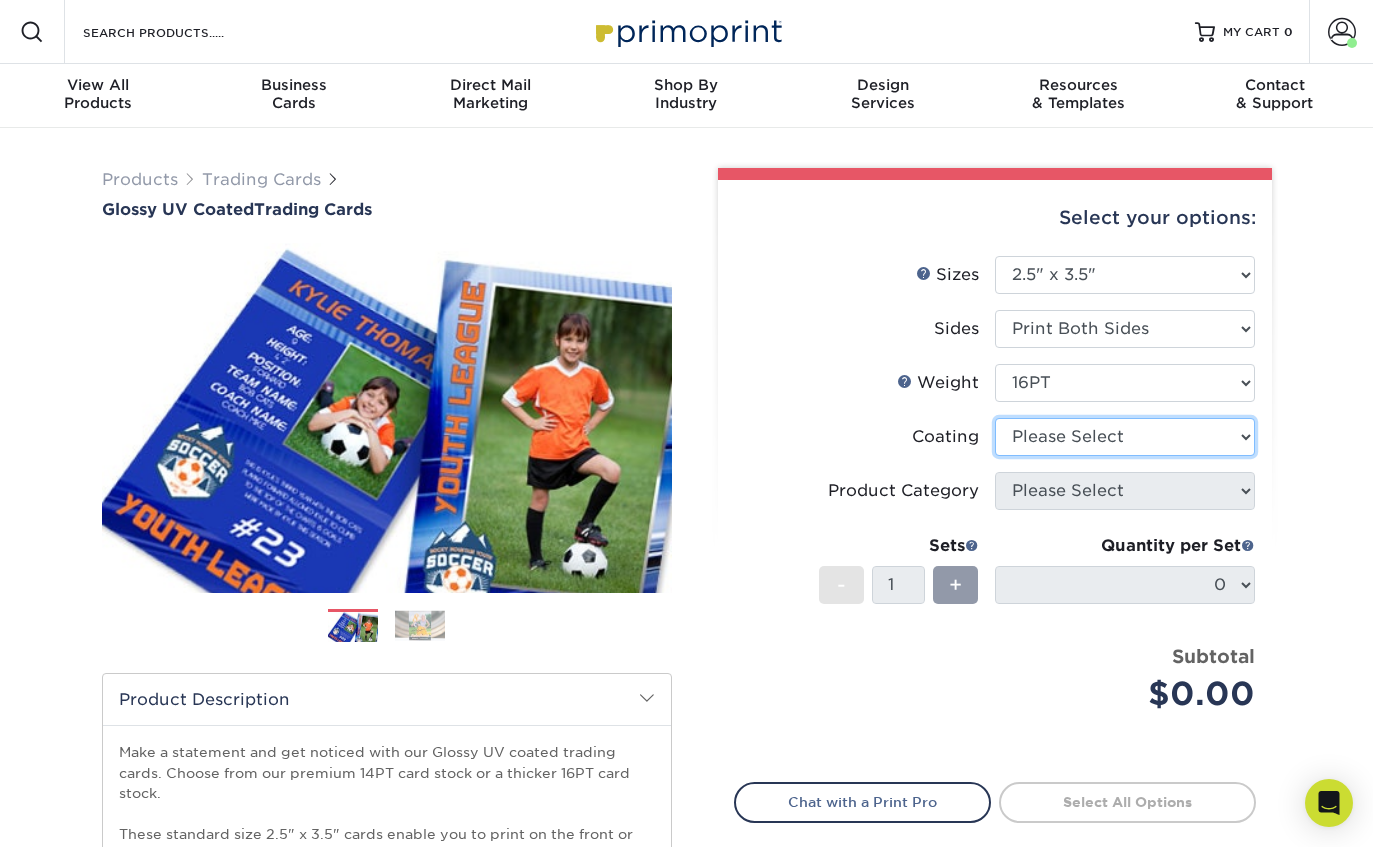 click at bounding box center (1125, 437) 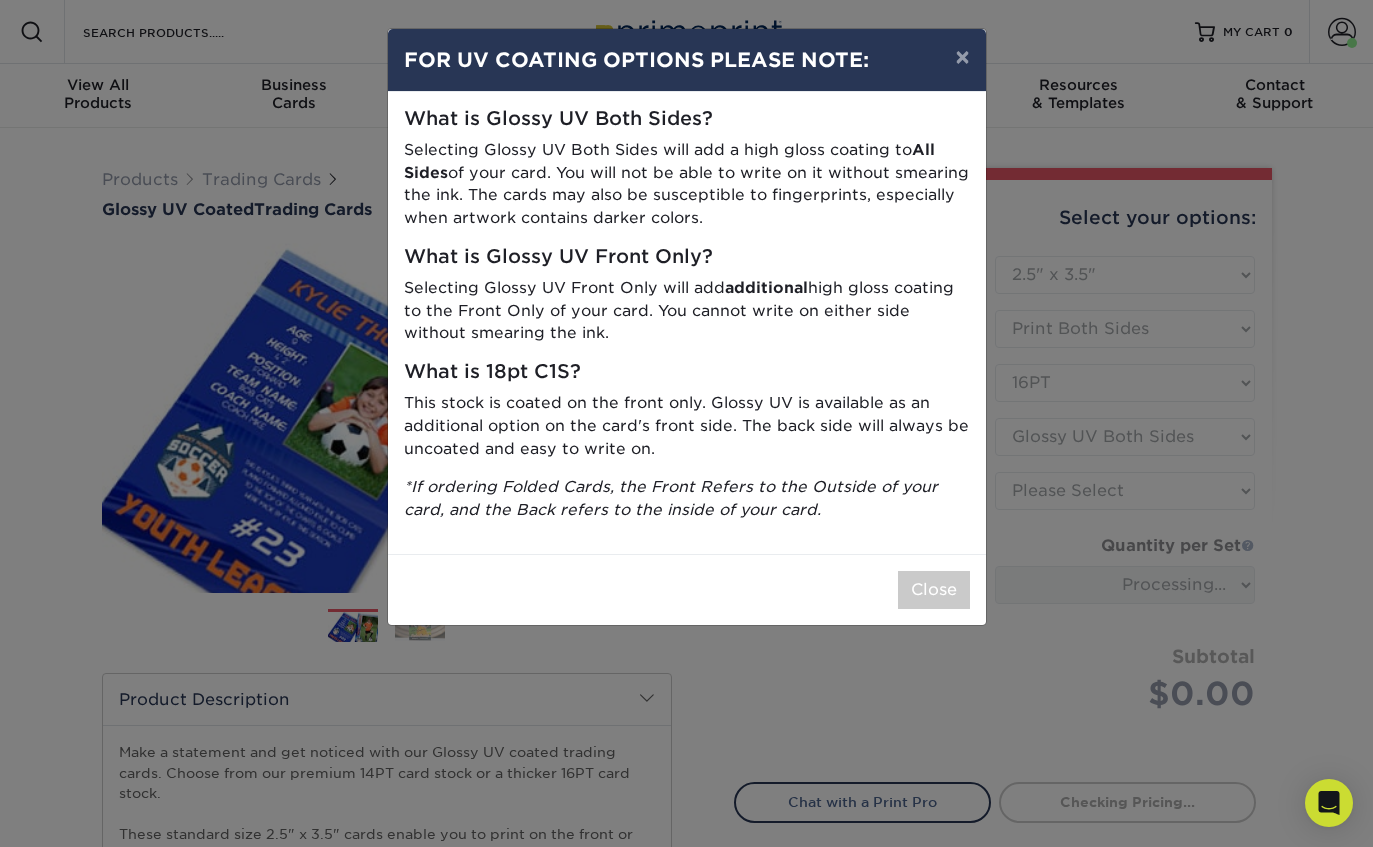 click on "Close" at bounding box center [687, 589] 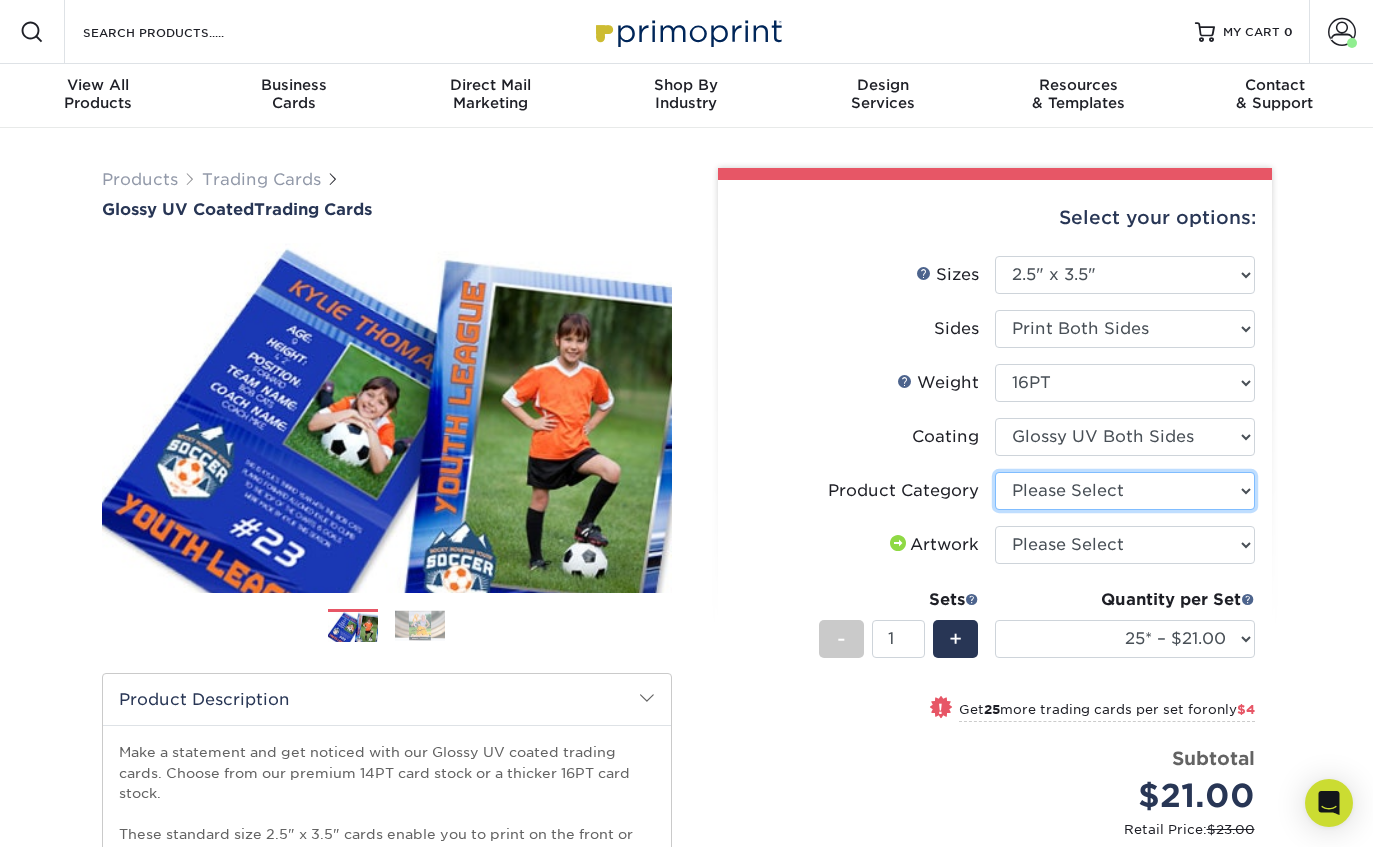 click on "Please Select Trading Cards" at bounding box center (1125, 491) 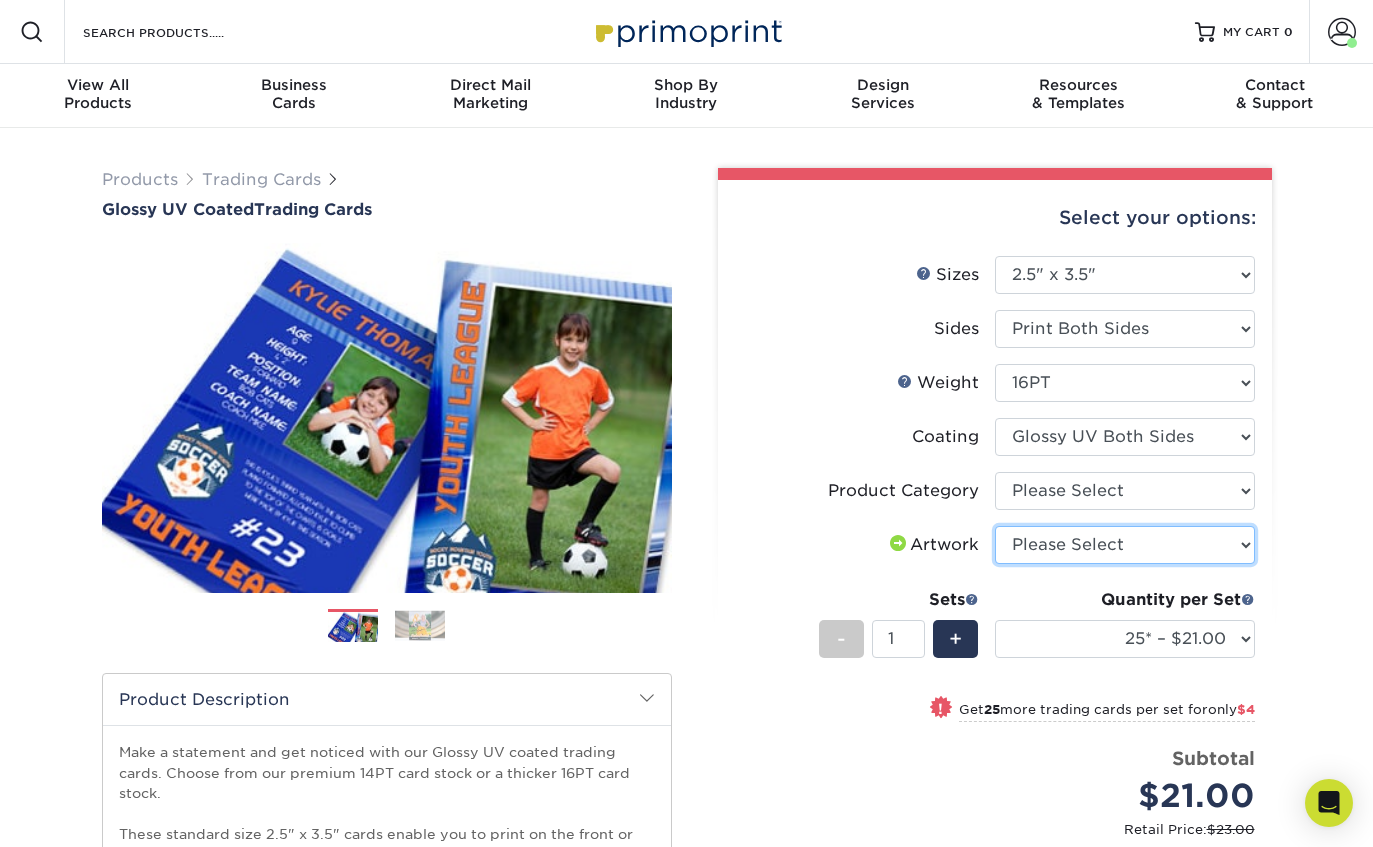 click on "Please Select I will upload files I need a design - $100" at bounding box center (1125, 545) 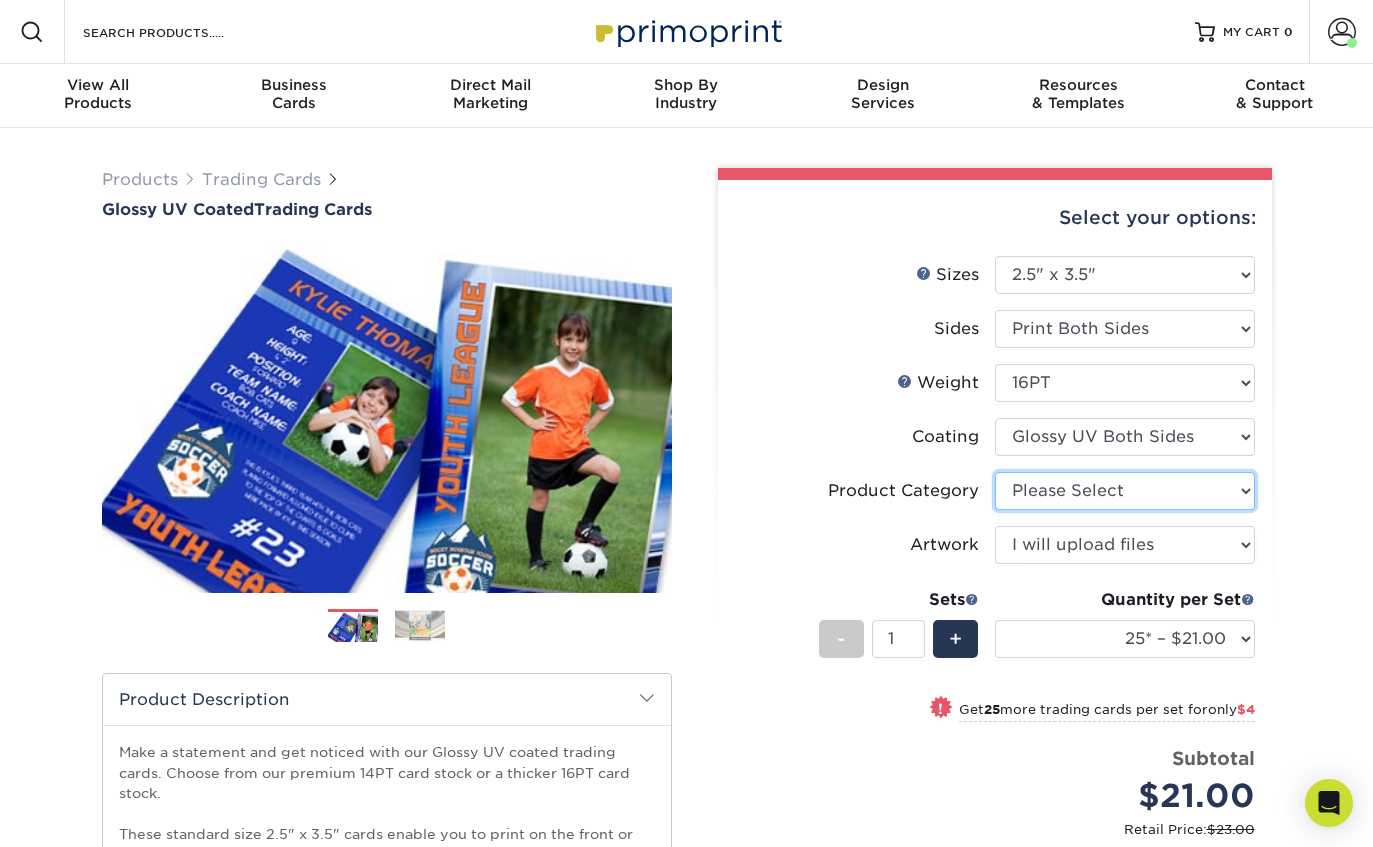 click on "Please Select Trading Cards" at bounding box center [1125, 491] 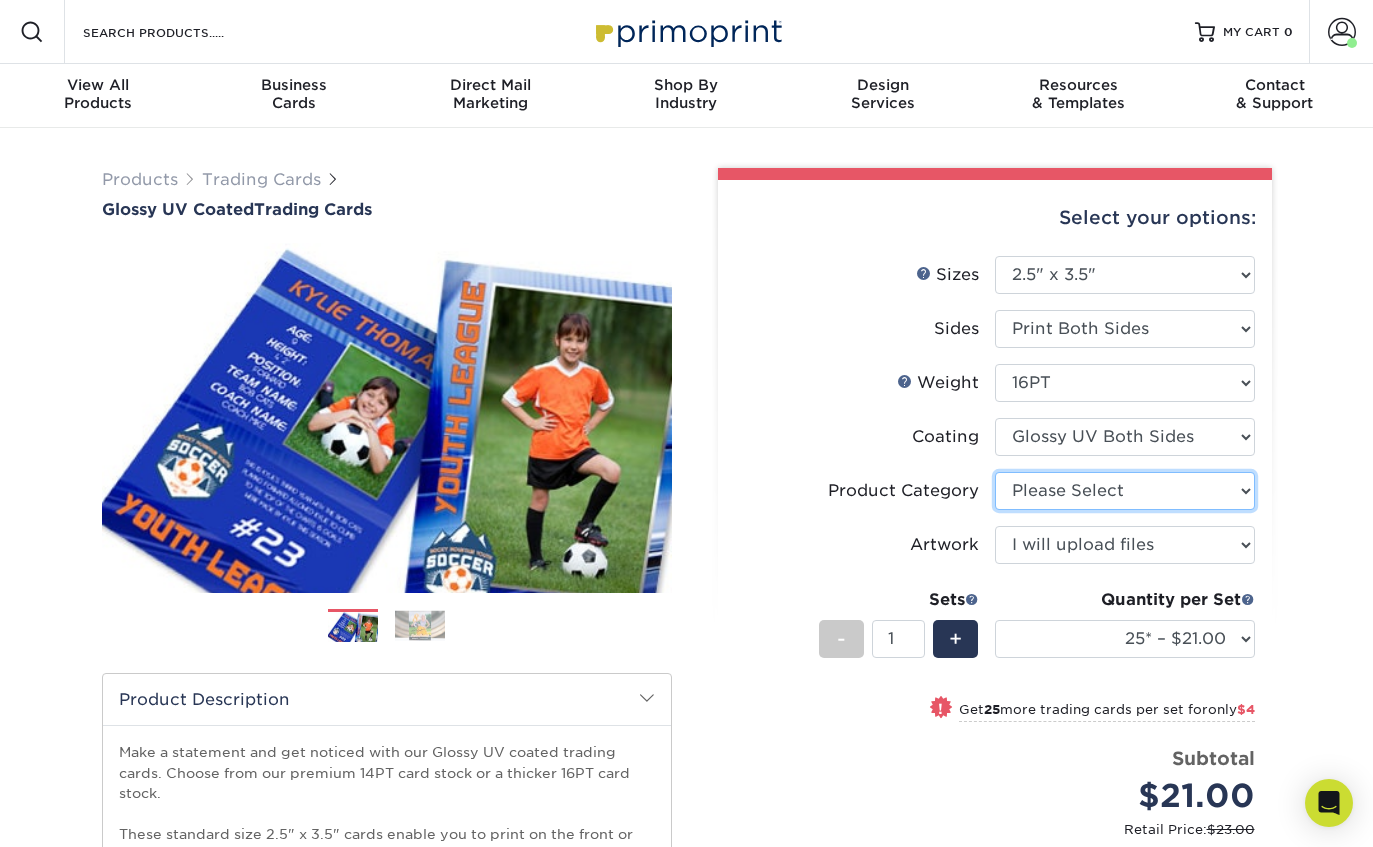 select on "c2f9bce9-36c2-409d-b101-c29d9d031e18" 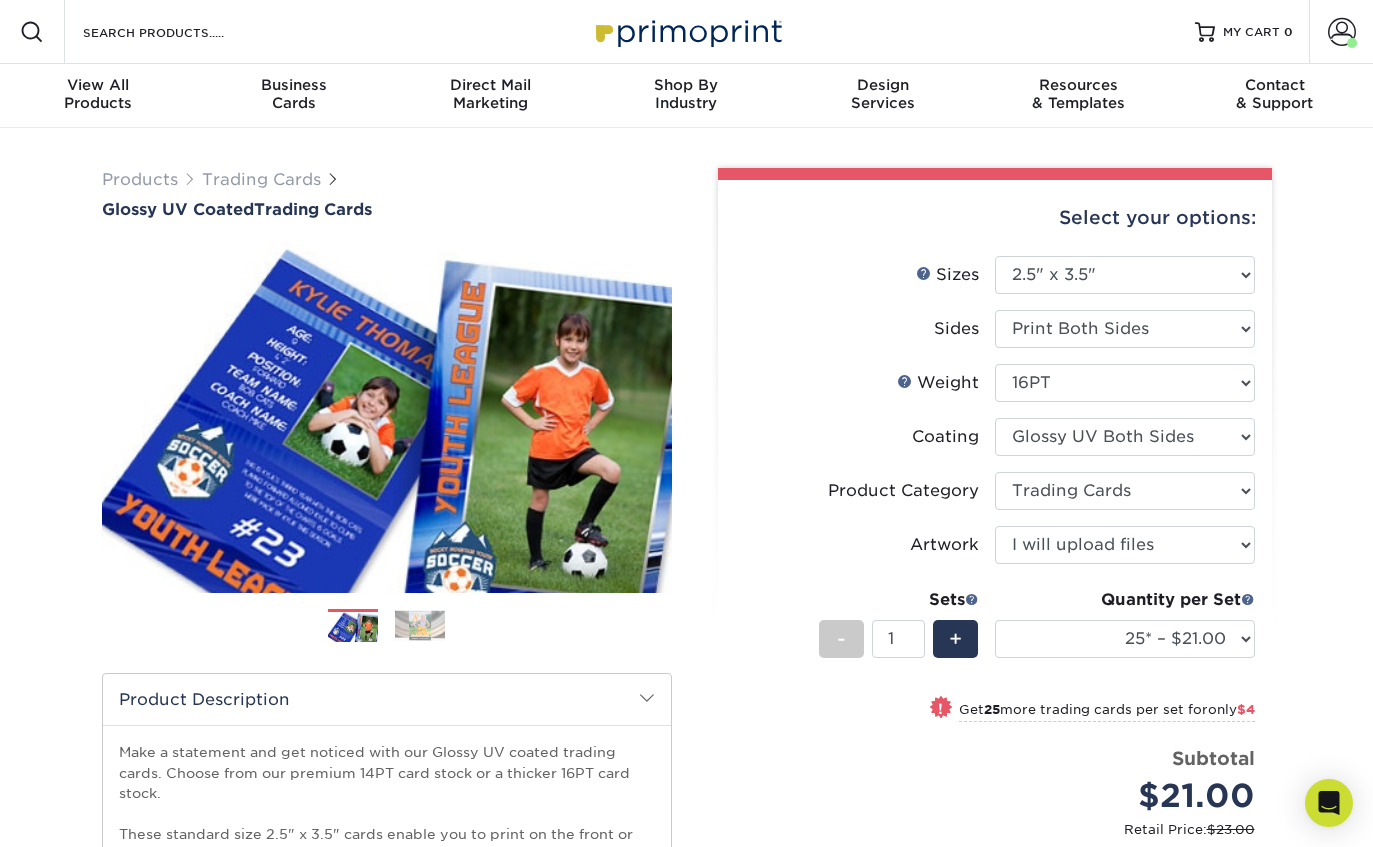 click on "+" at bounding box center [955, 639] 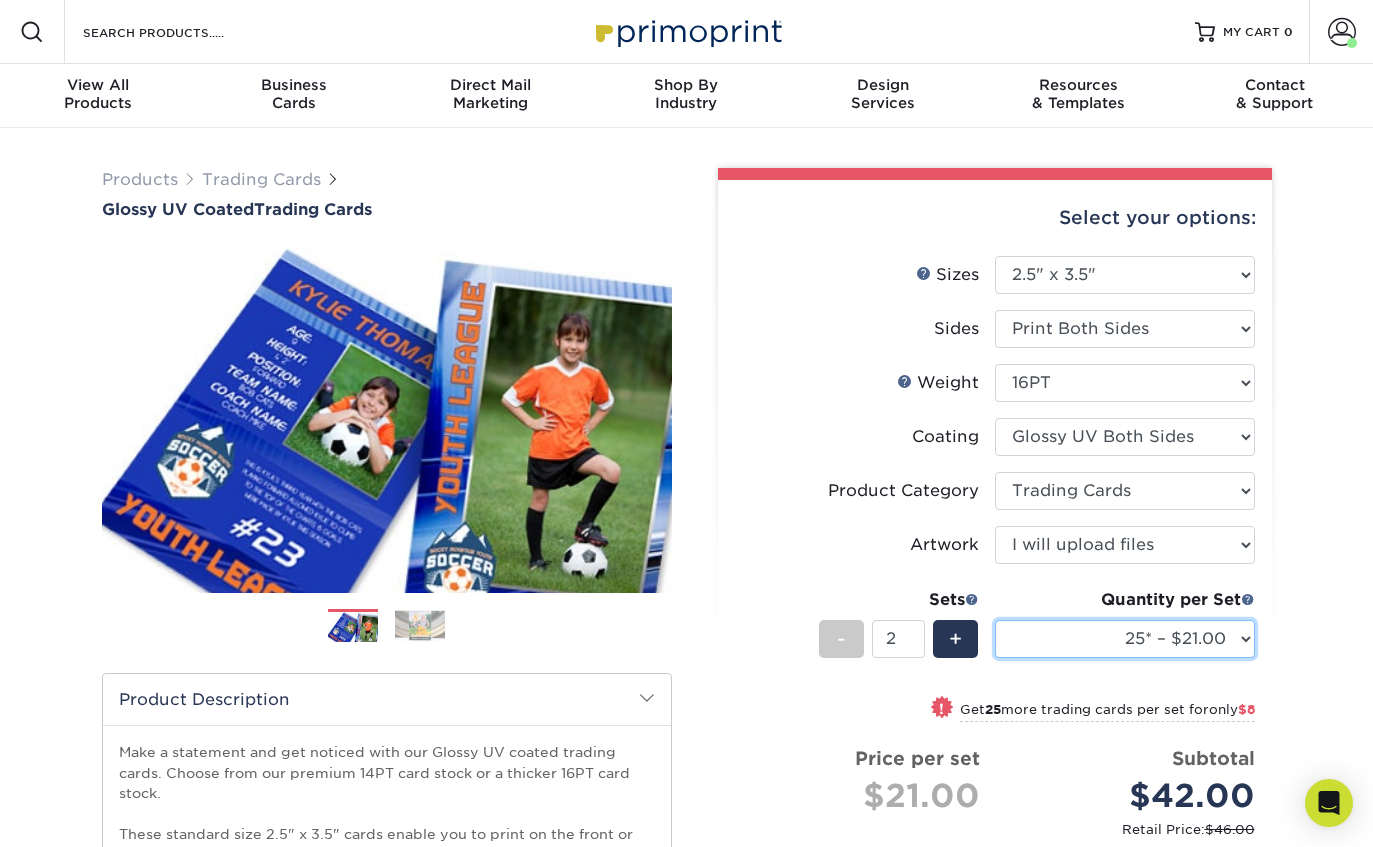 click on "25* – $21.00 50* – $25.00 75* – $31.00 100* – $34.00 250* – $44.00 500 – $53.00 1000 – $66.00 2500 – $131.00 5000 – $177.00 10000 – $348.00 15000 – $513.00 20000 – $686.00 25000 – $835.00" at bounding box center (1125, 639) 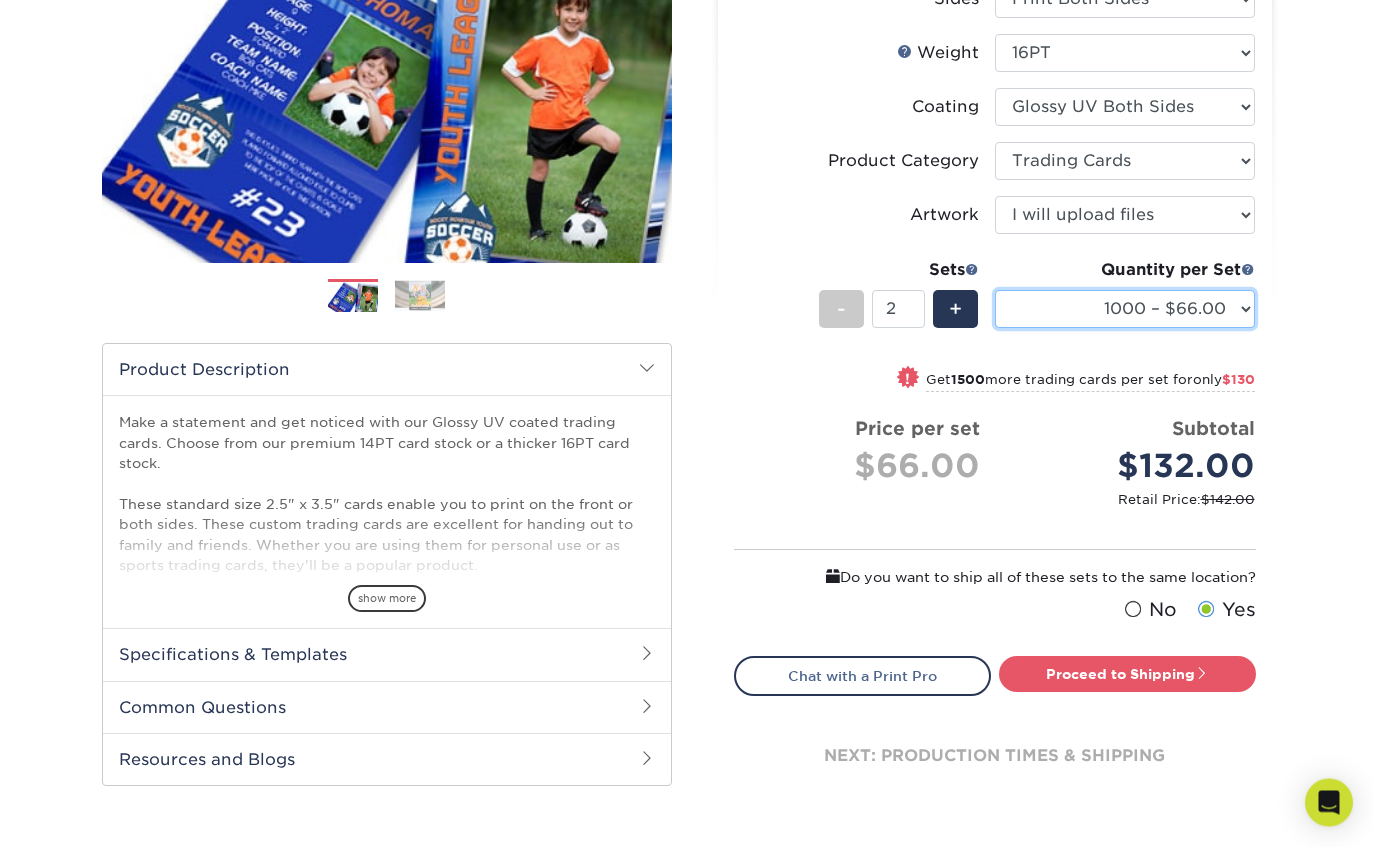 scroll, scrollTop: 329, scrollLeft: 0, axis: vertical 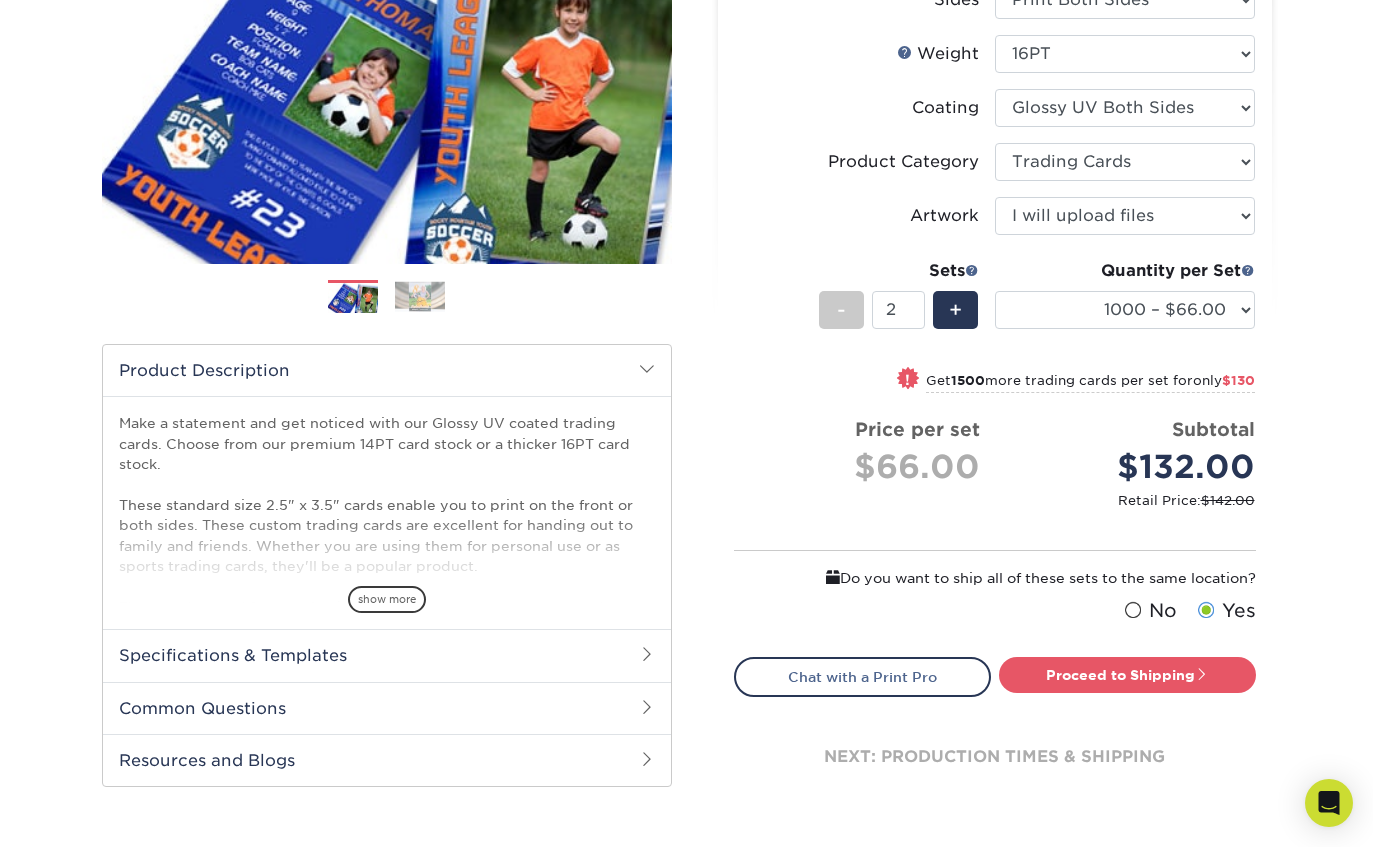 click on "Proceed to Shipping" at bounding box center [1127, 675] 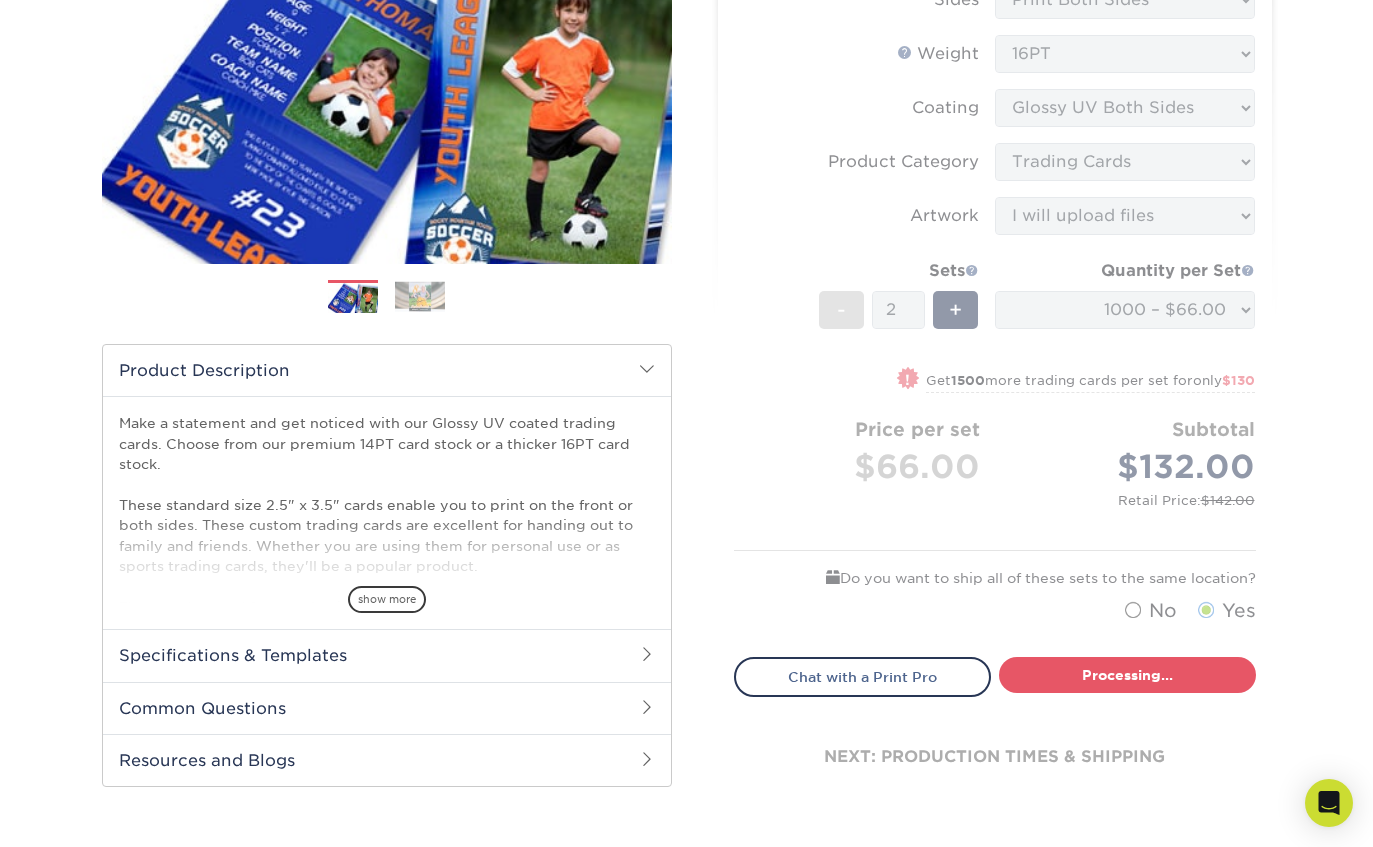 type on "Set 1" 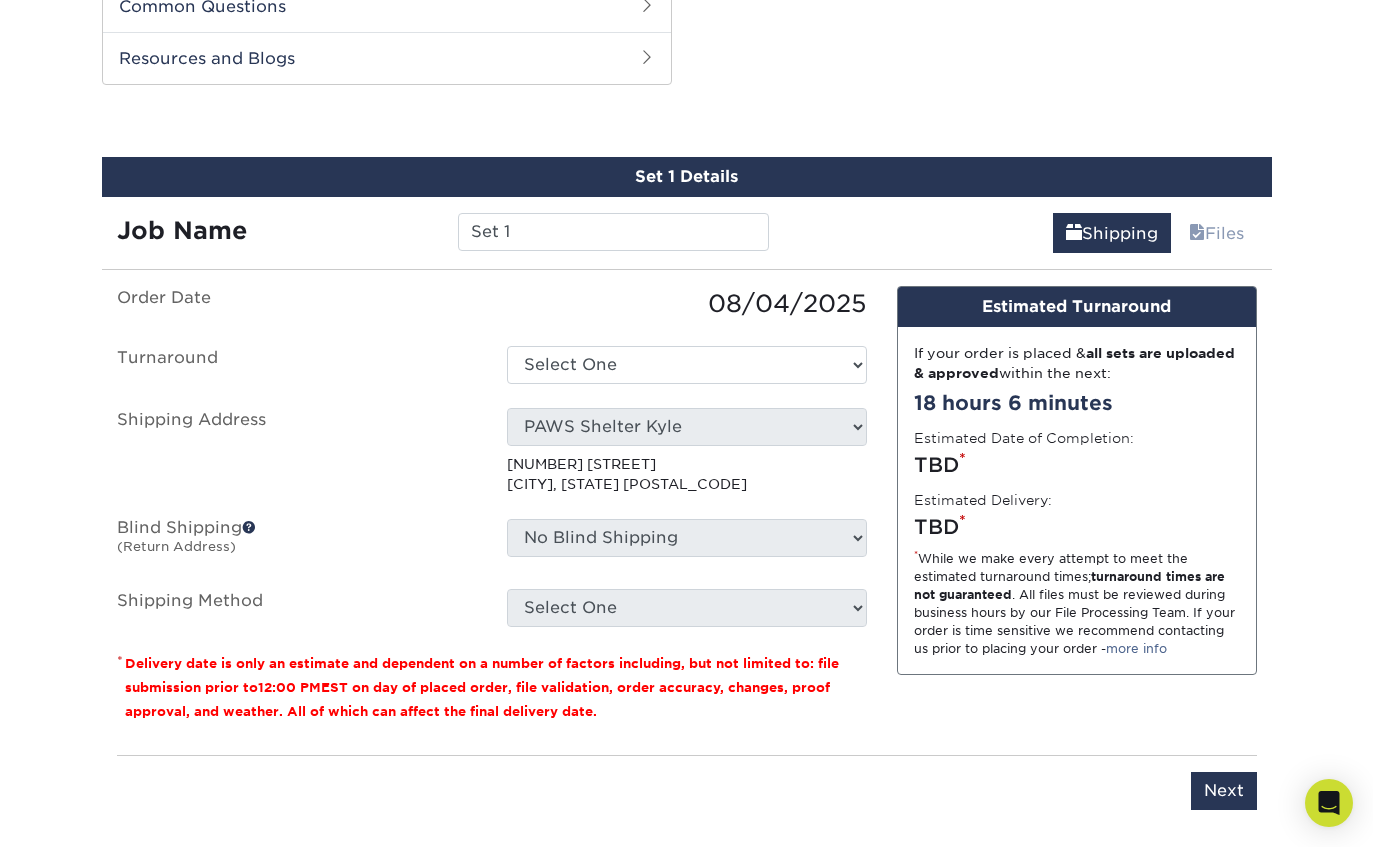 scroll, scrollTop: 1036, scrollLeft: 0, axis: vertical 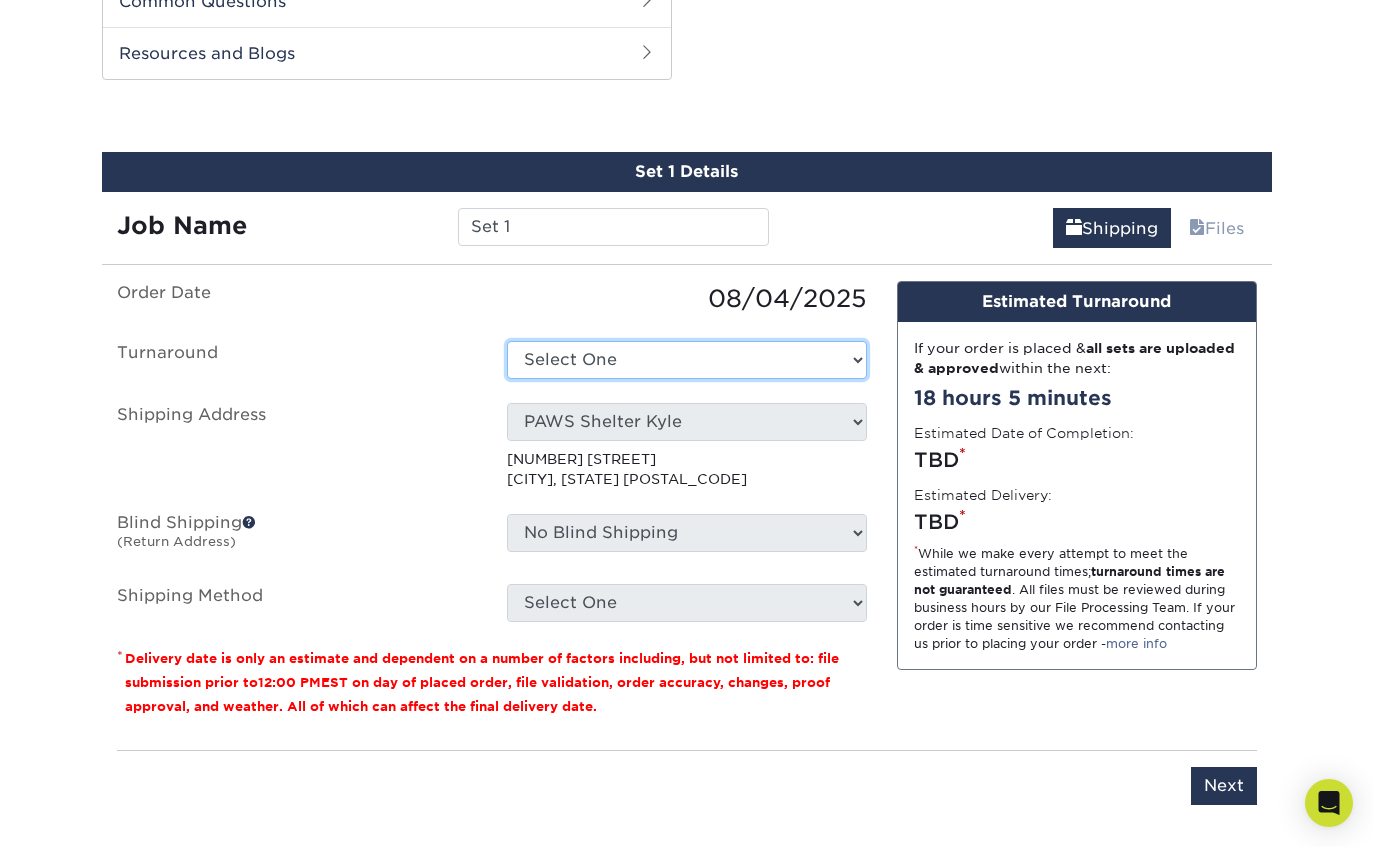 click on "Select One 2-4 Business Days 2 Day Next Business Day" at bounding box center (687, 360) 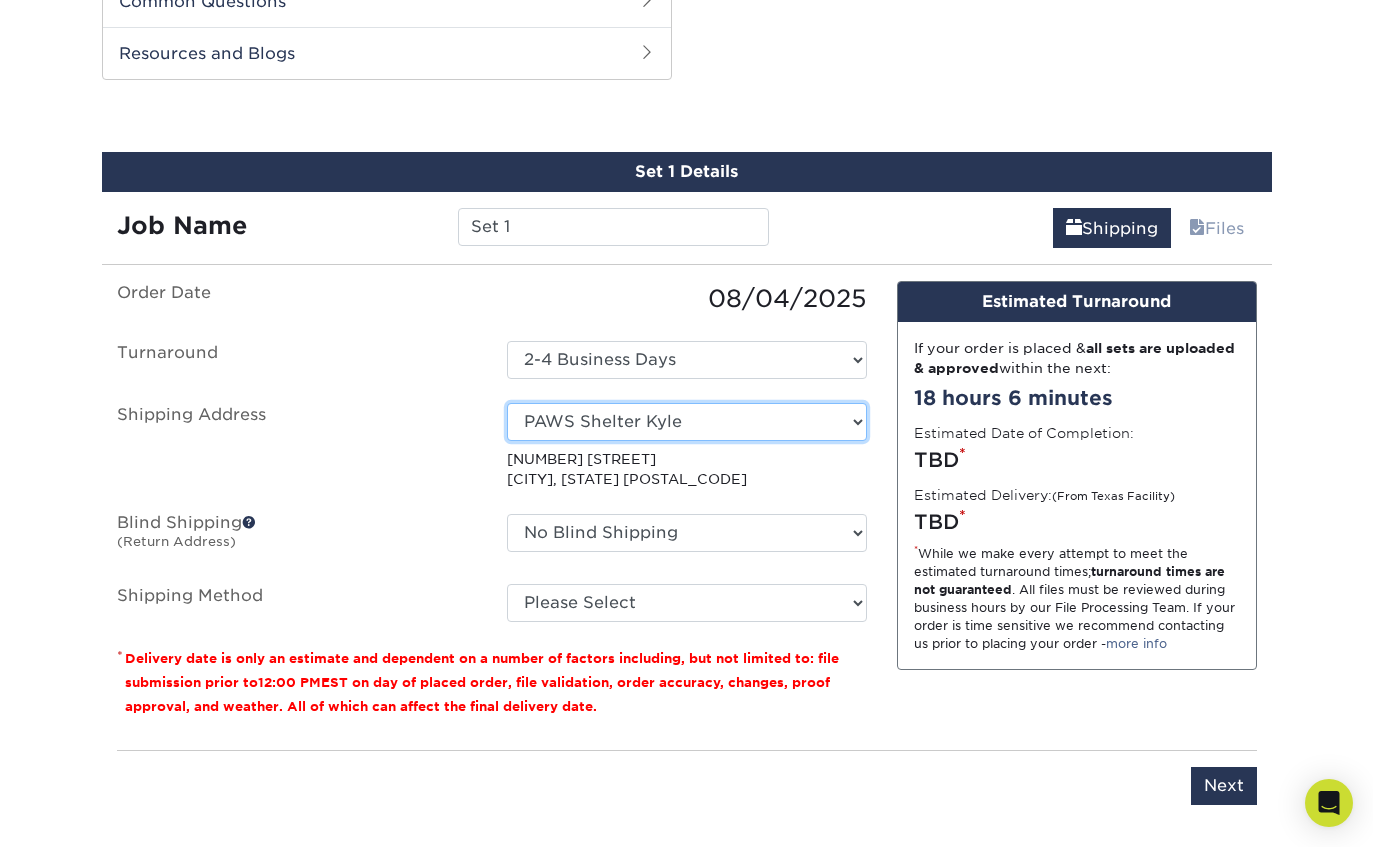 click on "Select One
[ORGANIZATION] [CITY]
[ORGANIZATION] [CITY]
Shipping Address
+ Add New Address" at bounding box center (687, 422) 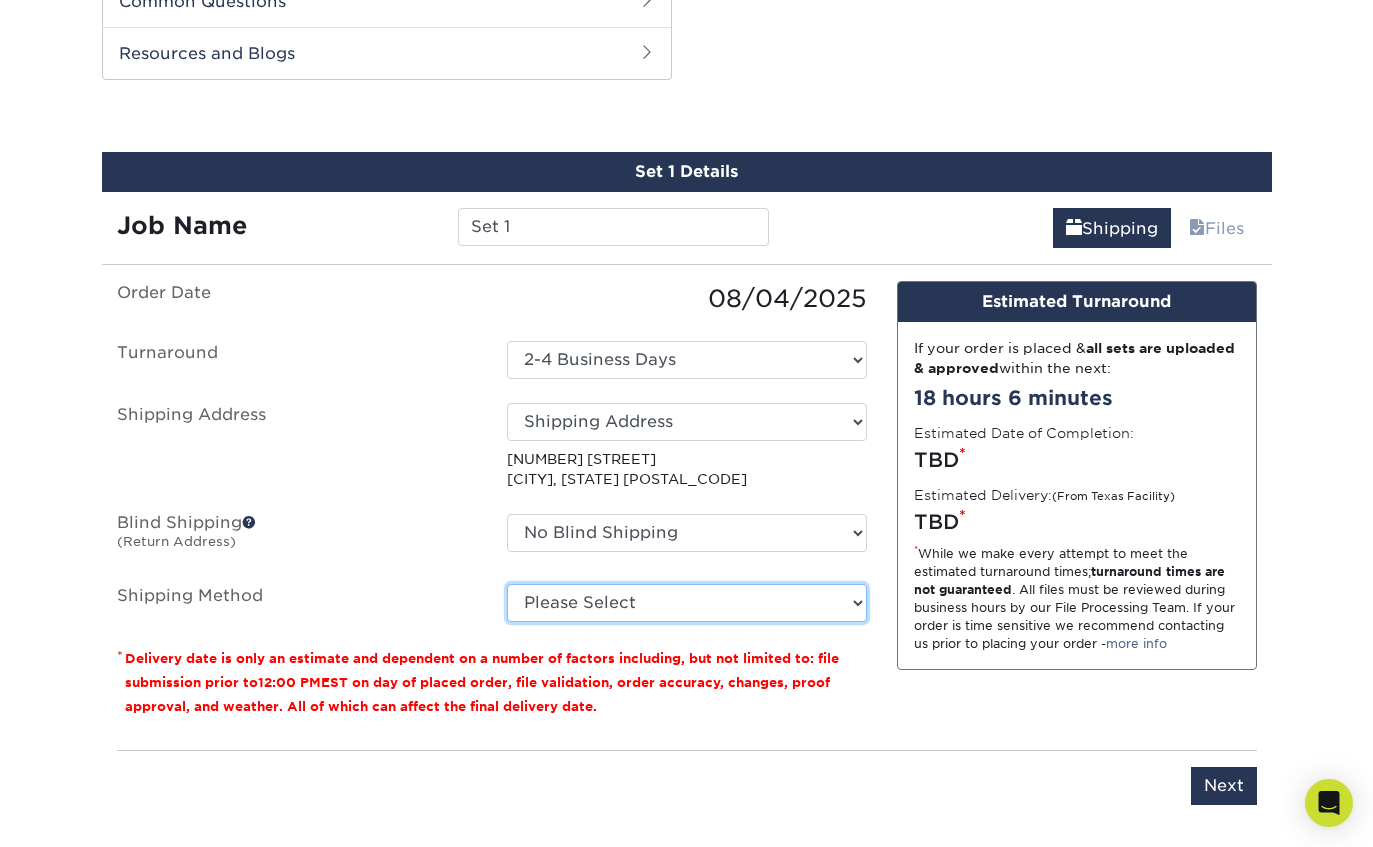 click on "Please Select Ground Shipping (+$26.31) 3 Day Shipping Service (+$33.61) 2 Day Air Shipping (+$35.35) Next Day Shipping by 5pm (+$43.10) Next Day Shipping by 12 noon (+$45.92) Next Day Air Early A.M. (+$218.00)" at bounding box center [687, 603] 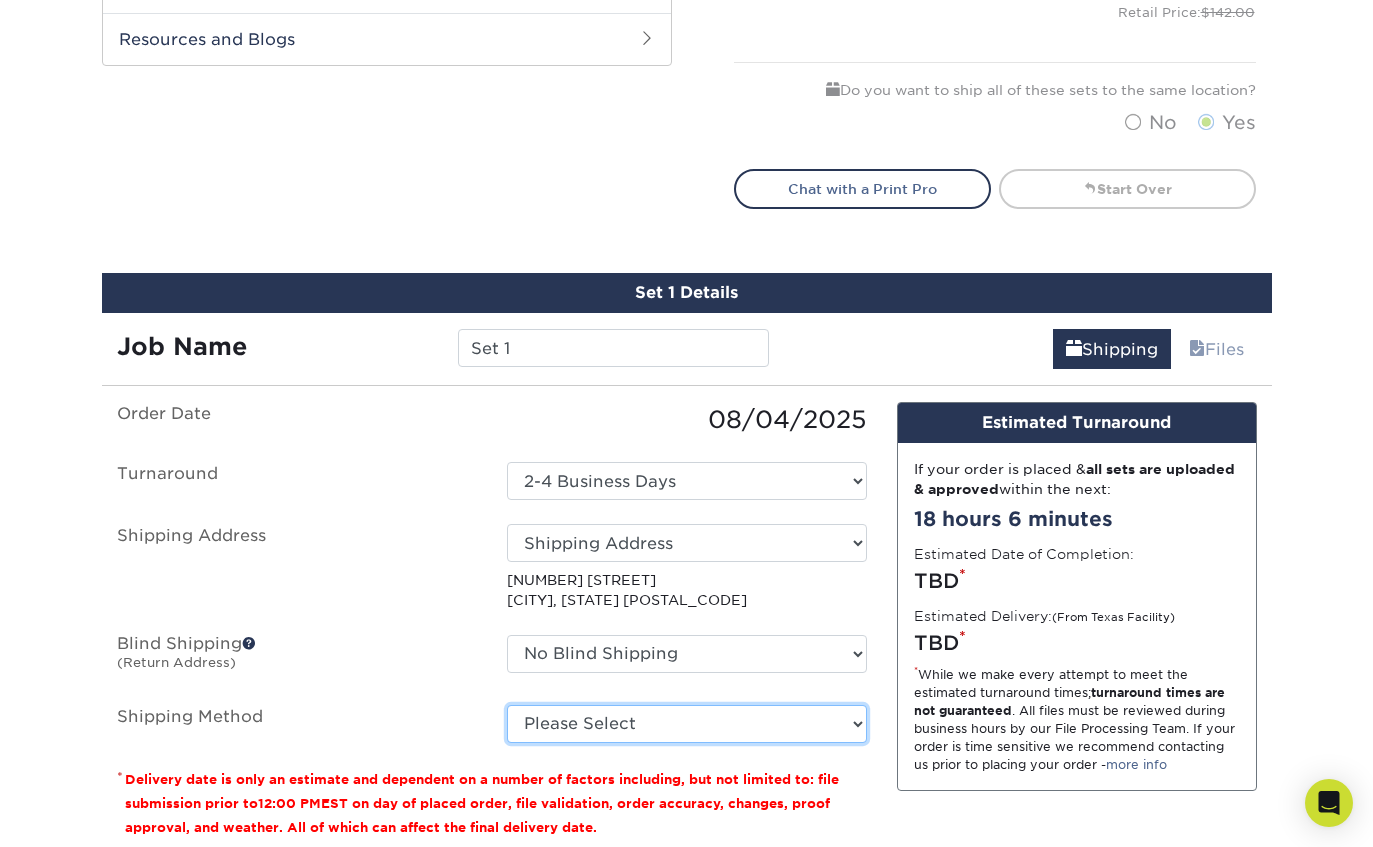 scroll, scrollTop: 881, scrollLeft: 0, axis: vertical 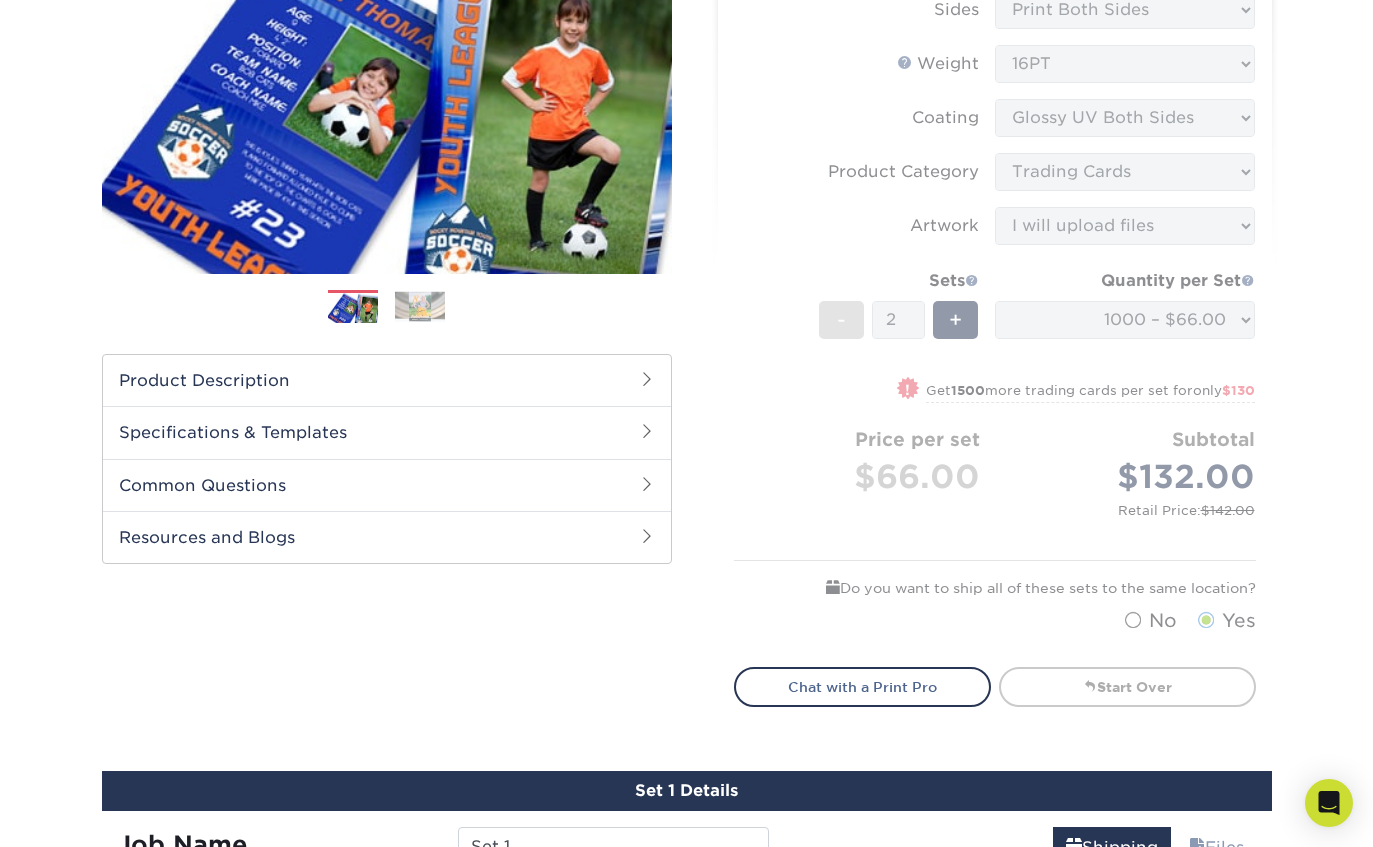 click on "Sizes Help Sizes
Please Select
2.5" x 3.5"
Sides Please Select 16PT - 2" at bounding box center [995, 290] 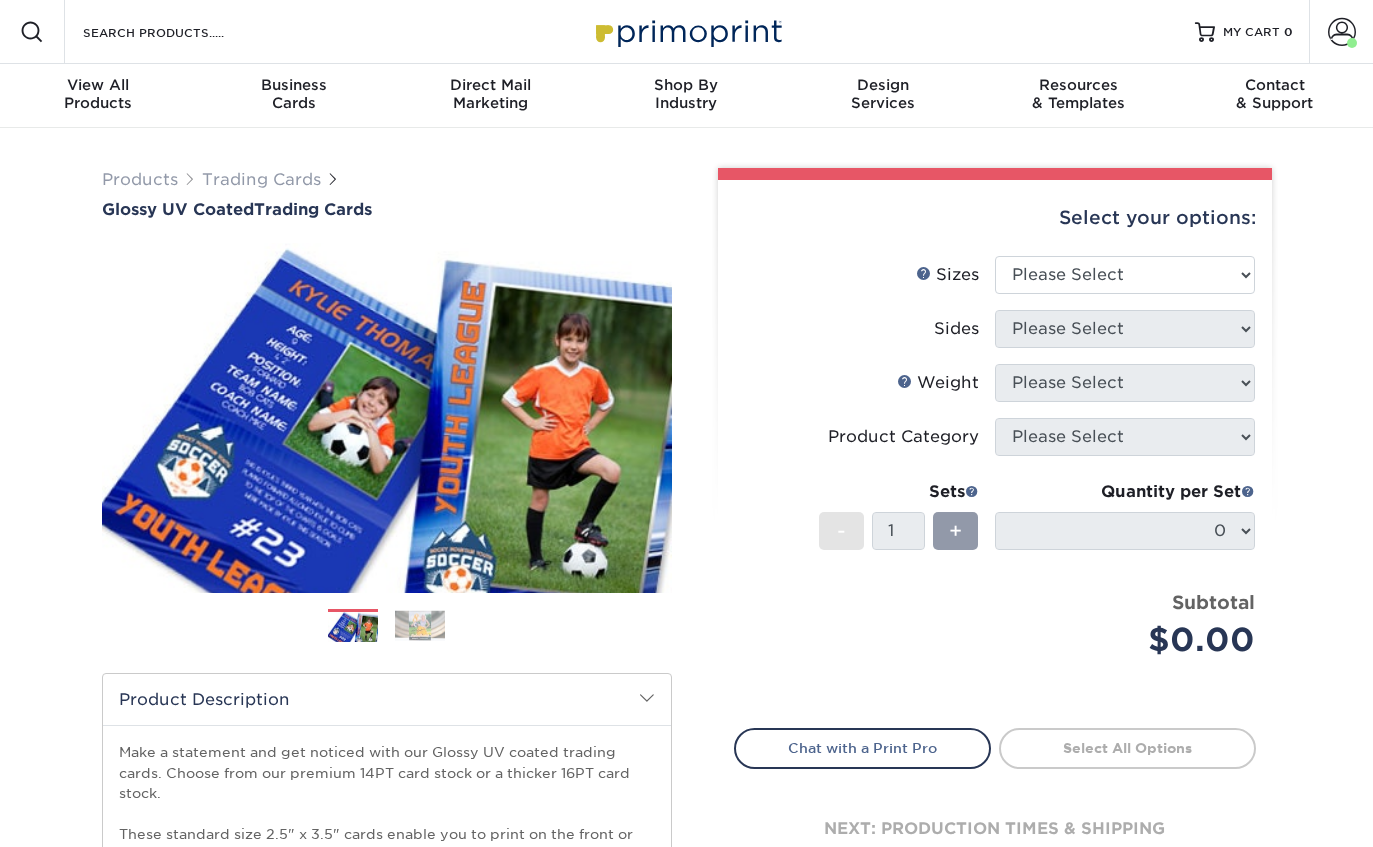 scroll, scrollTop: 0, scrollLeft: 0, axis: both 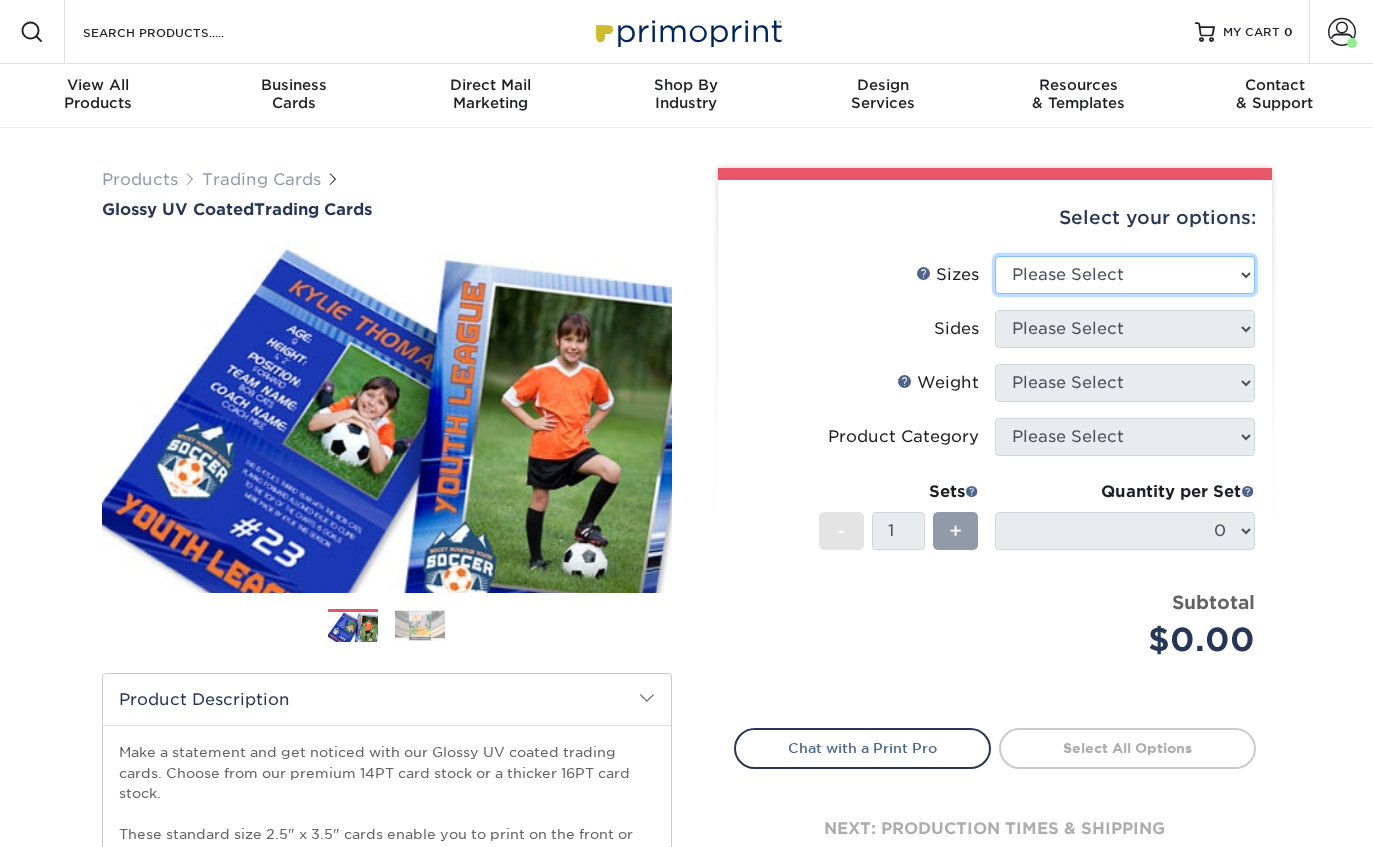 click on "Please Select
2.5" x 3.5"" at bounding box center [1125, 275] 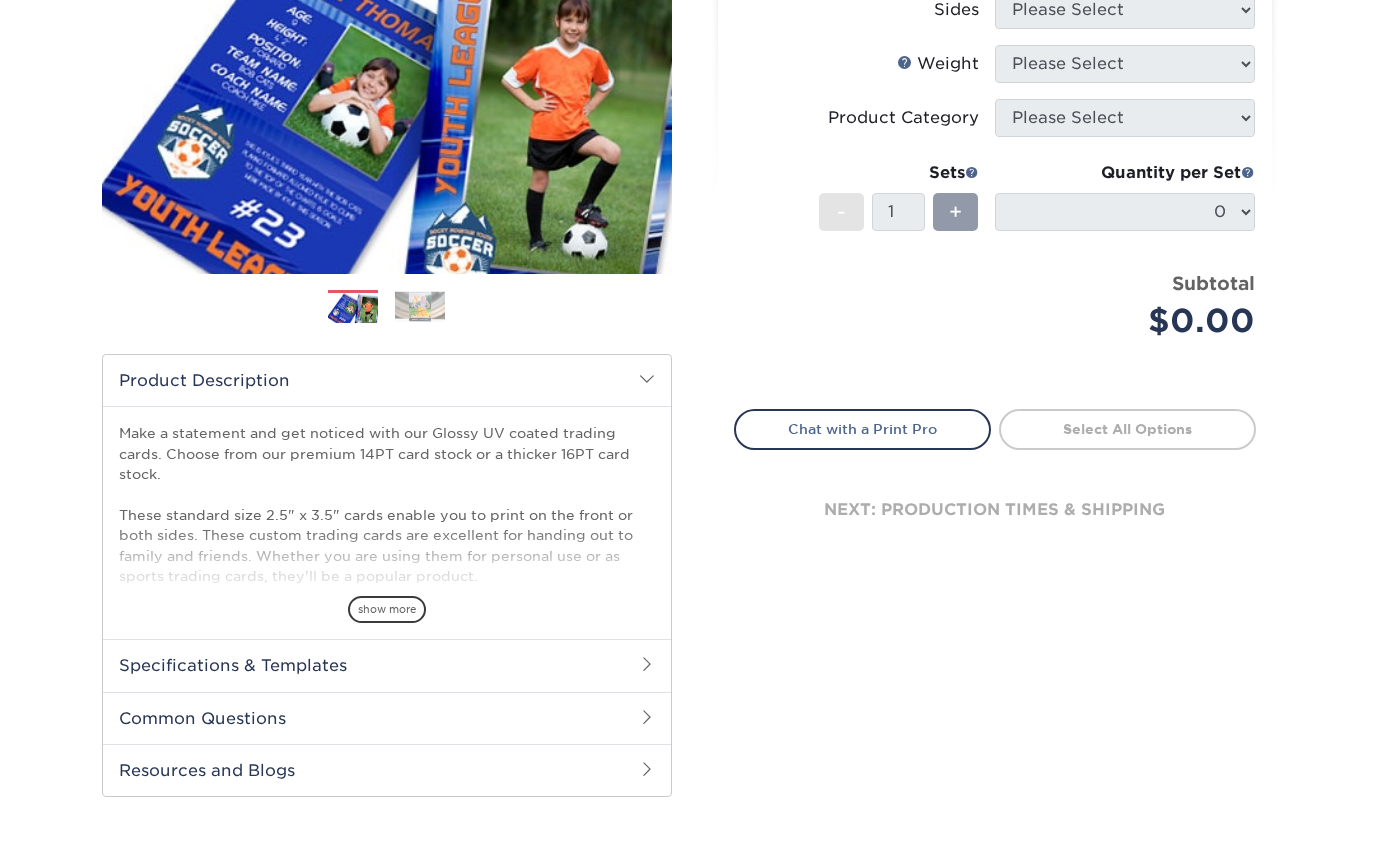 select on "2.50x3.50" 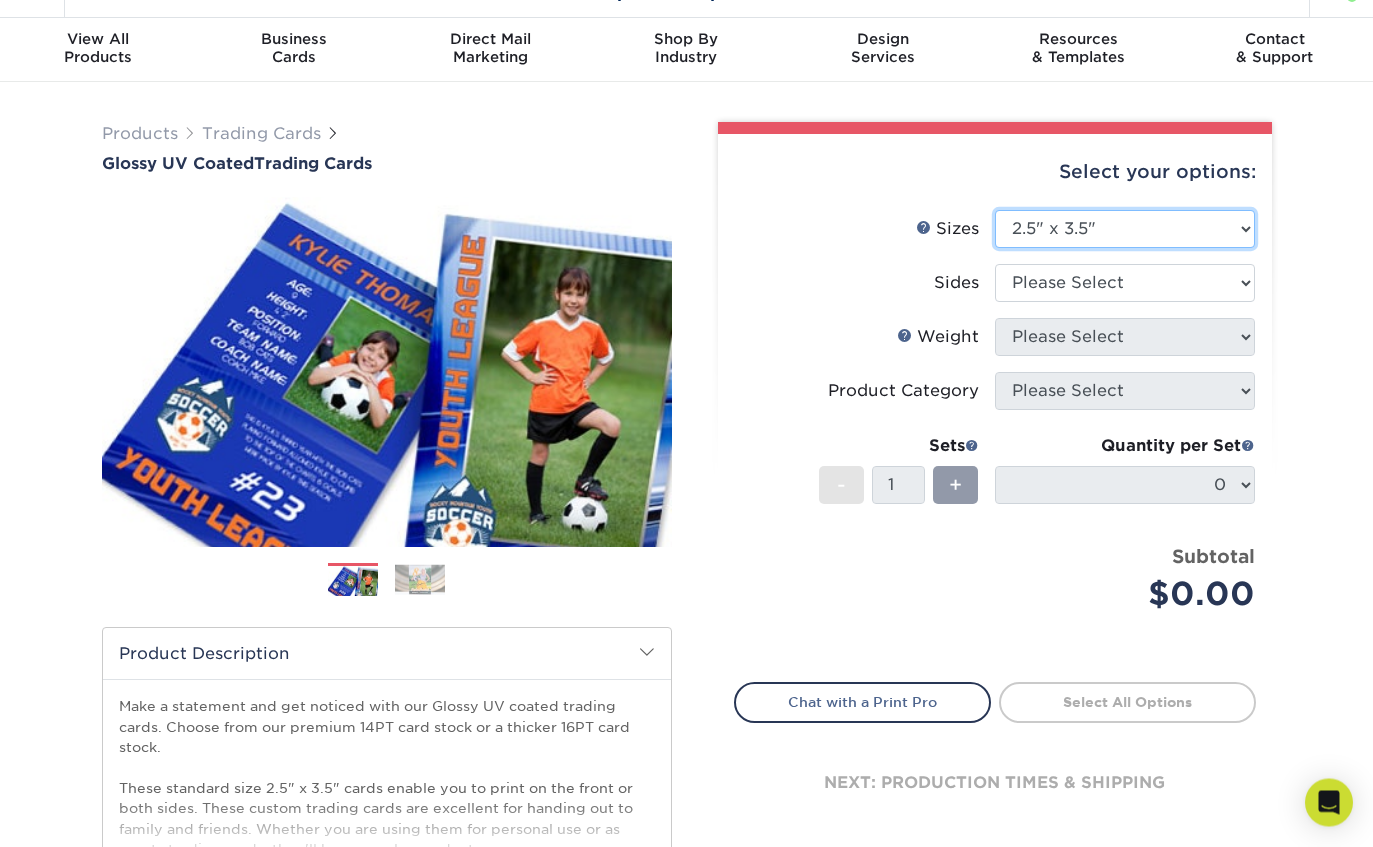 scroll, scrollTop: 0, scrollLeft: 0, axis: both 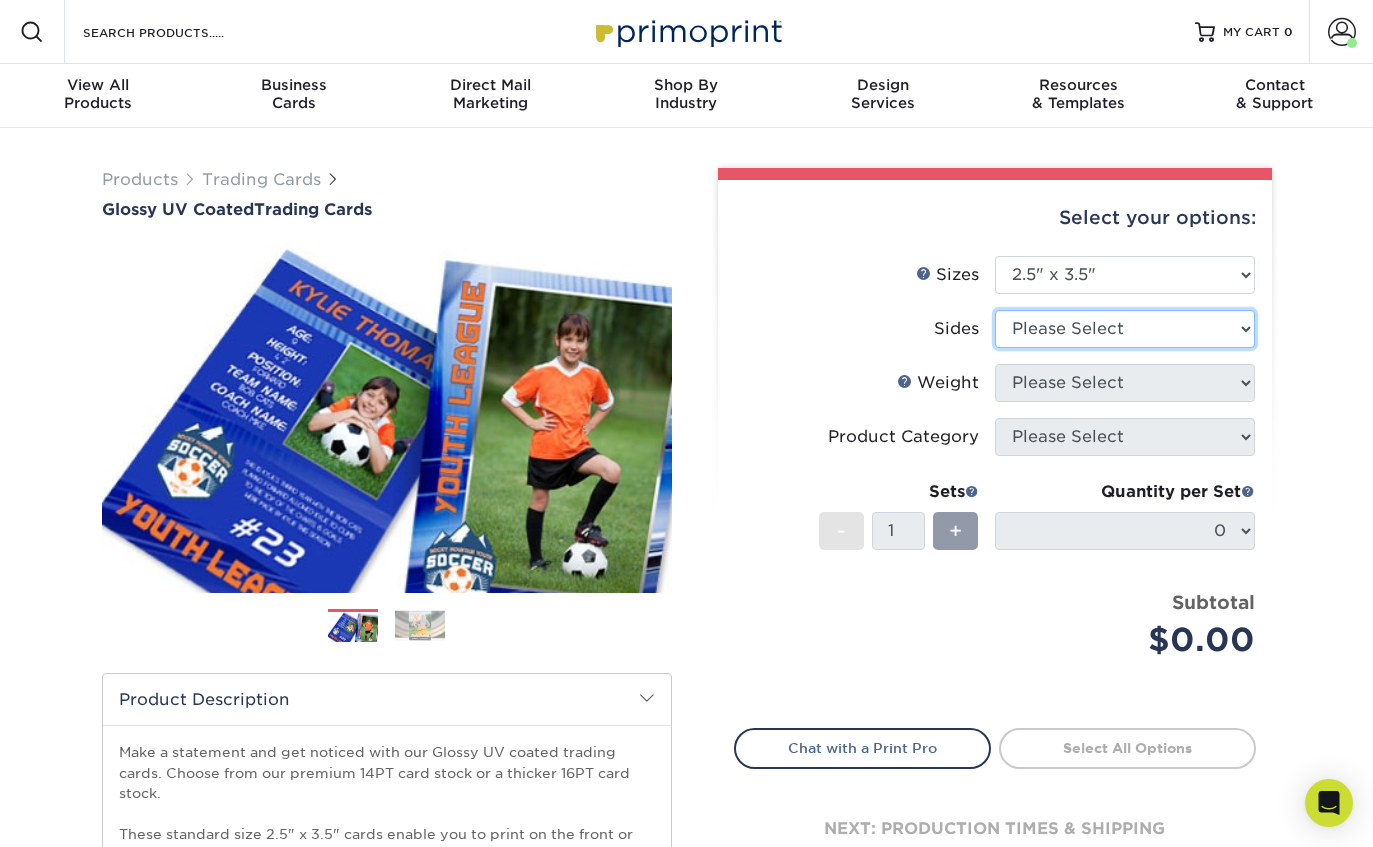 click on "Please Select Print Both Sides Print Front Only" at bounding box center (1125, 329) 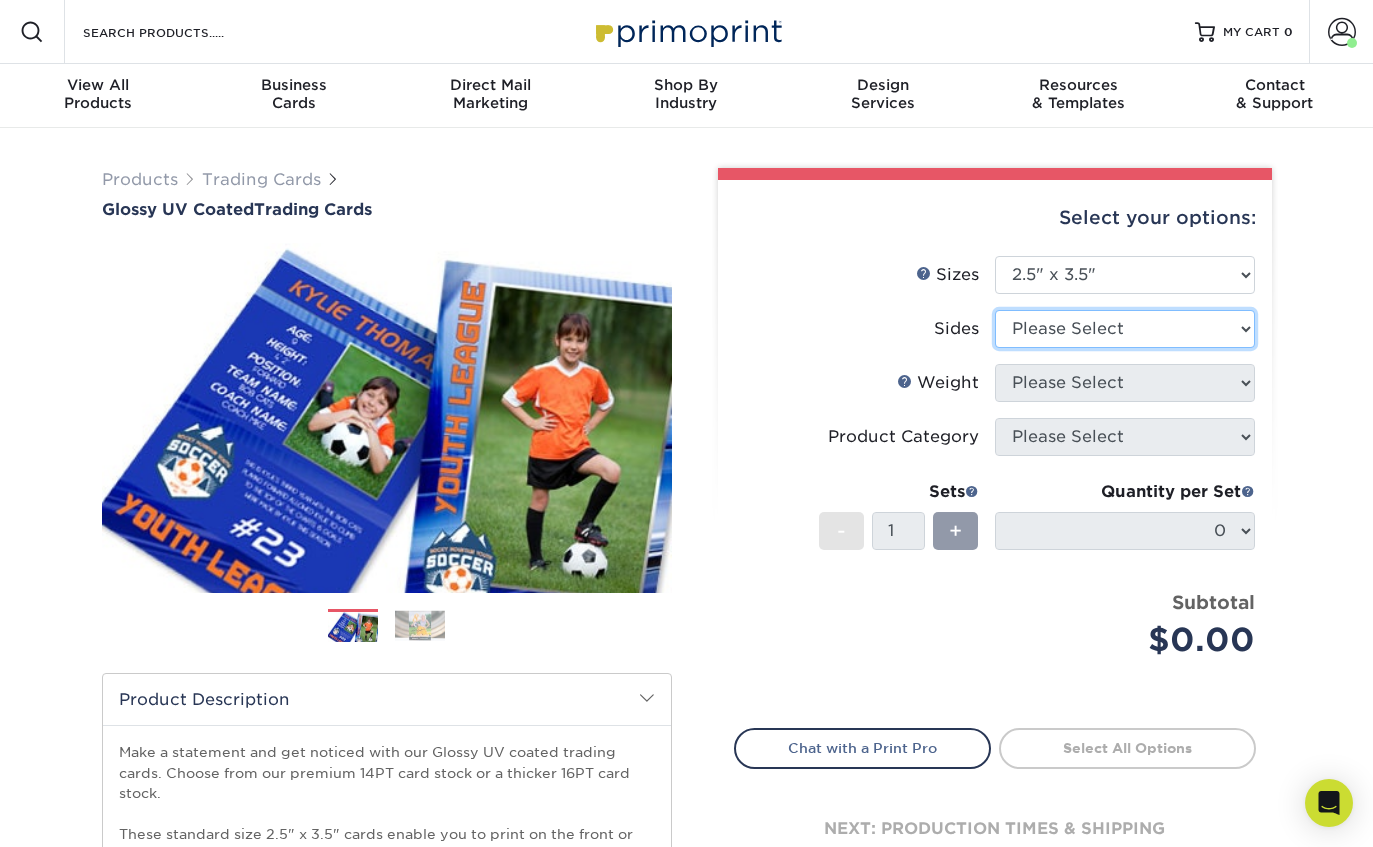 select on "13abbda7-1d64-4f25-8bb2-c179b224825d" 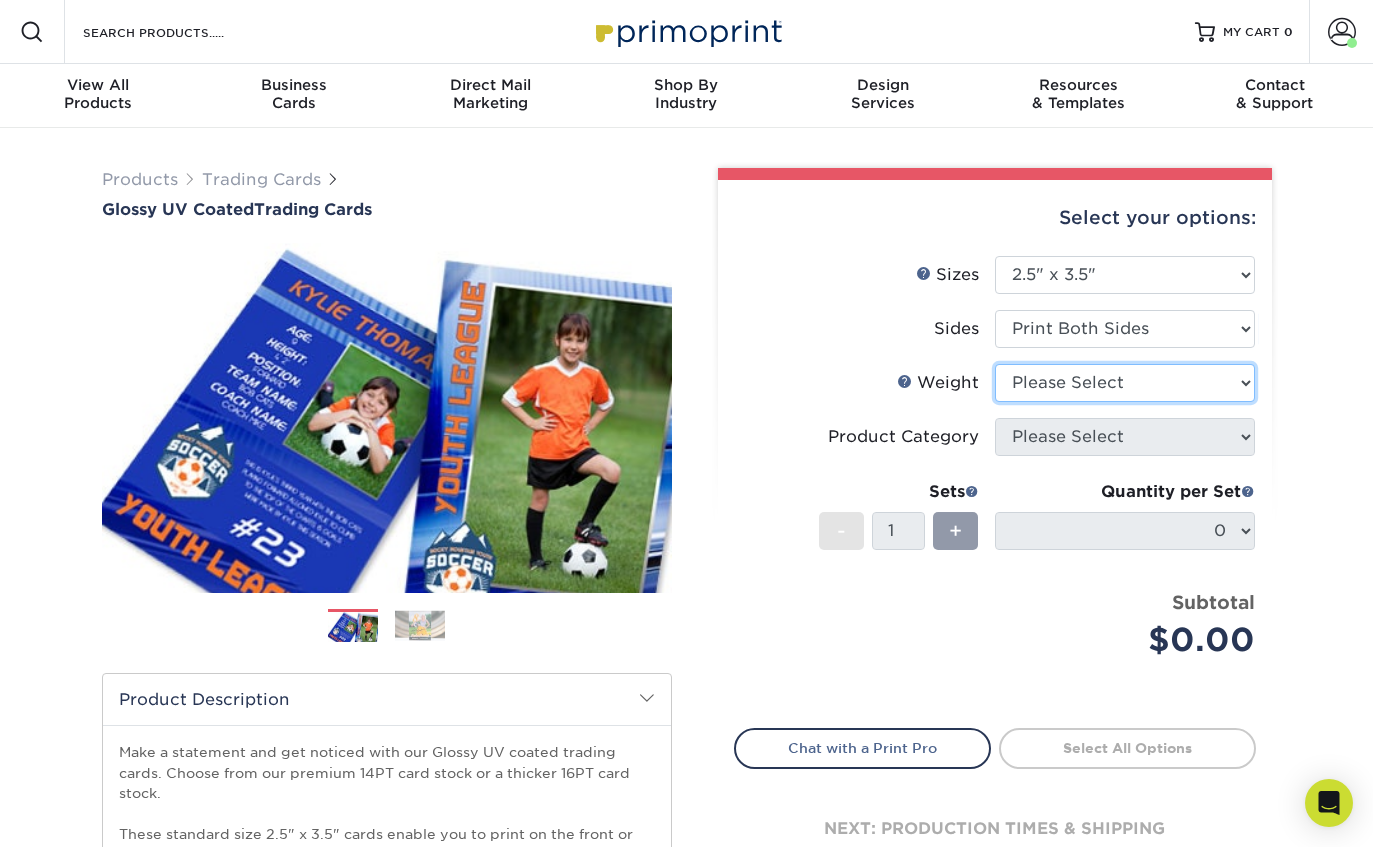 click on "Please Select 16PT 14PT 18PT C1S" at bounding box center [1125, 383] 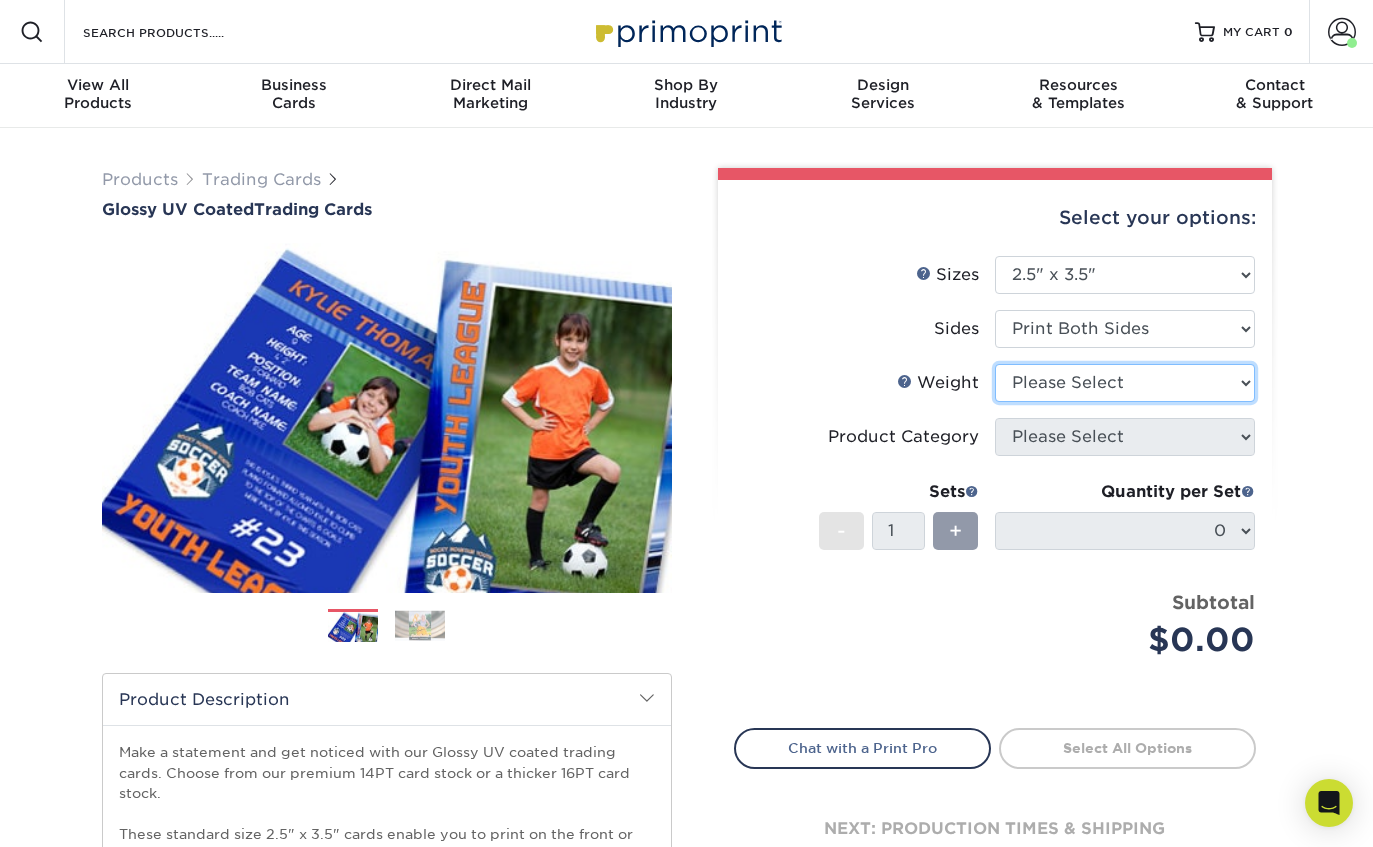 select on "16PT" 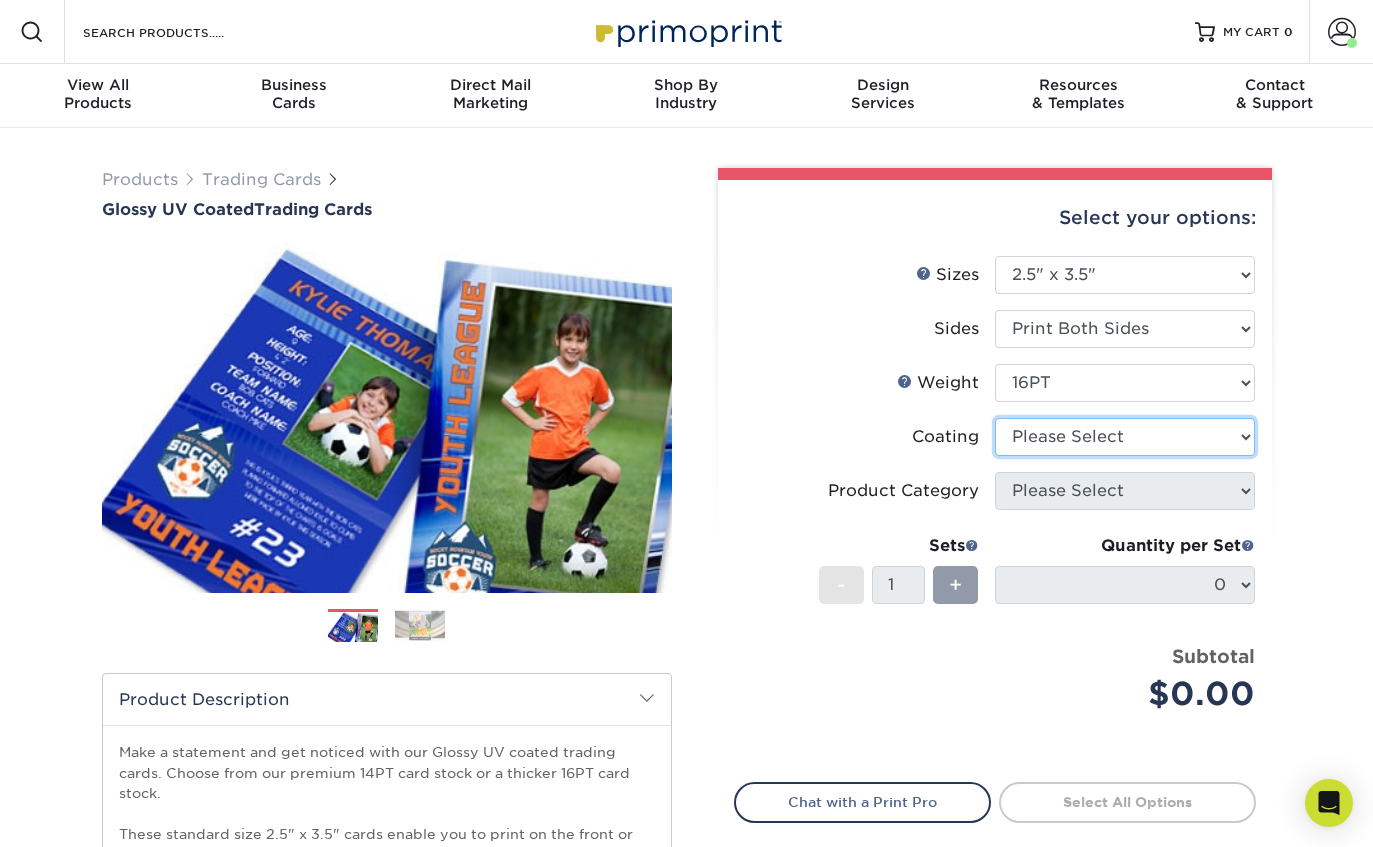 click at bounding box center (1125, 437) 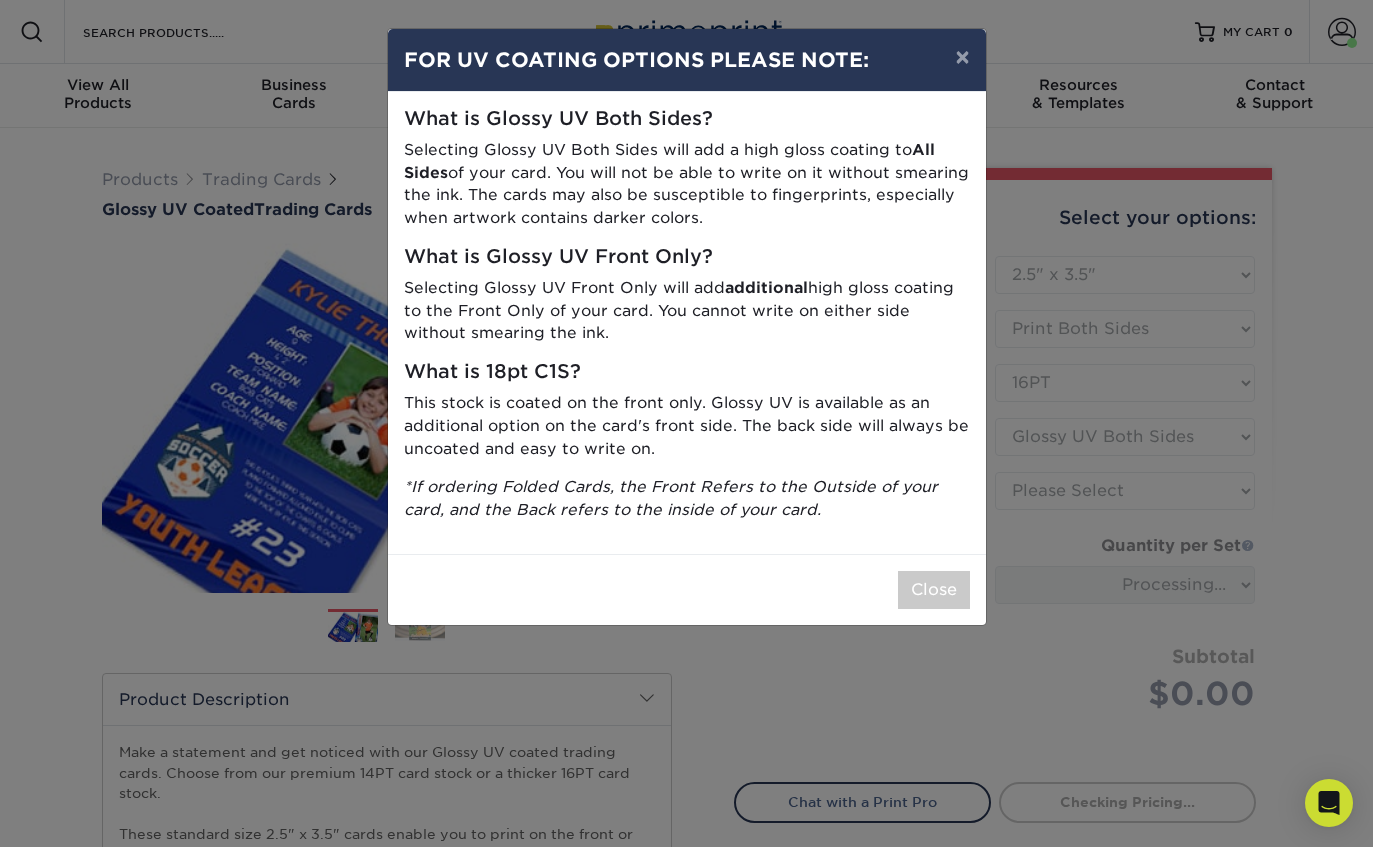 click on "Close" at bounding box center (934, 590) 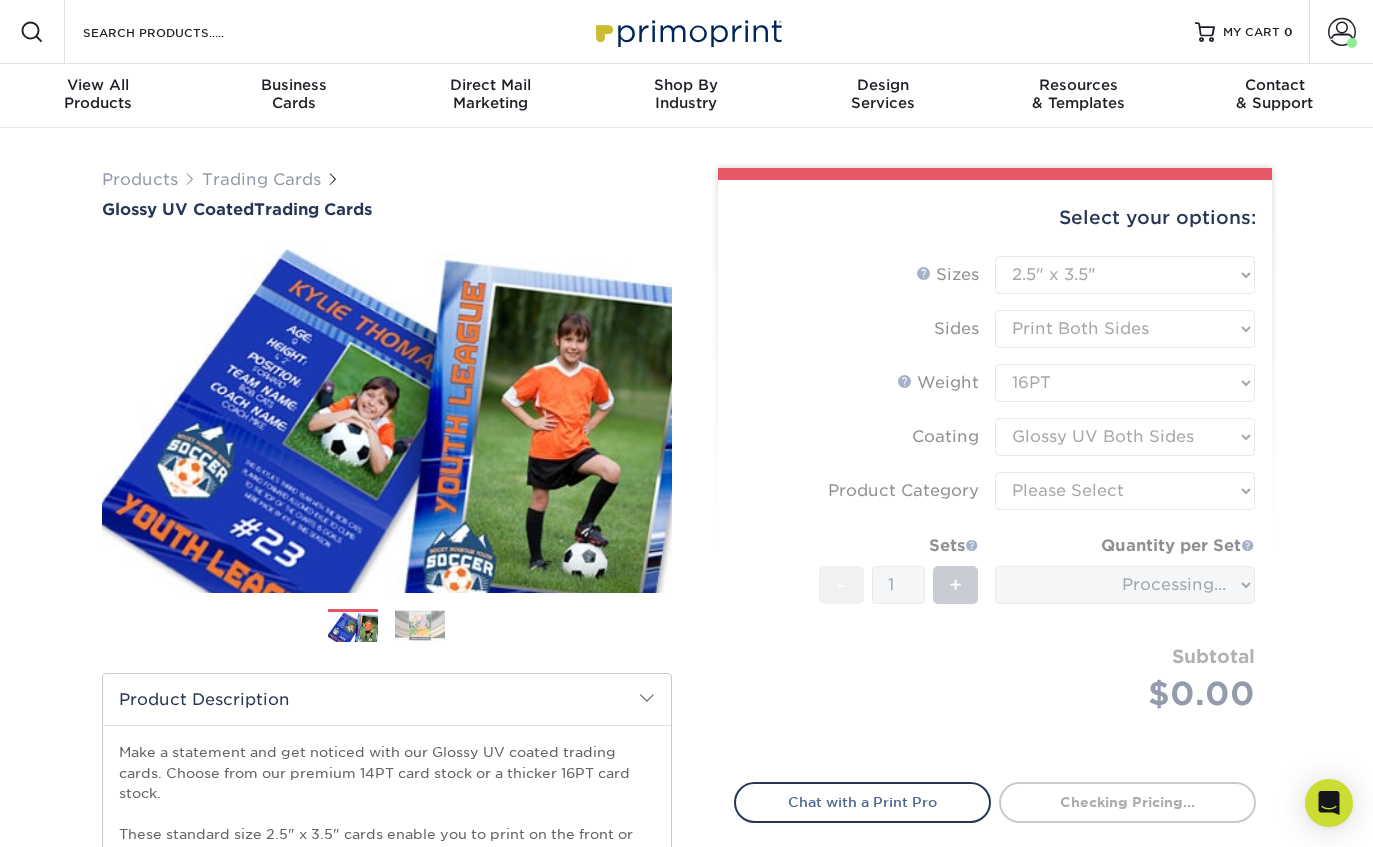 click on "Sizes Help Sizes
Please Select
2.5" x 3.5"
Sides Please Select 16PT - 1" at bounding box center (995, 507) 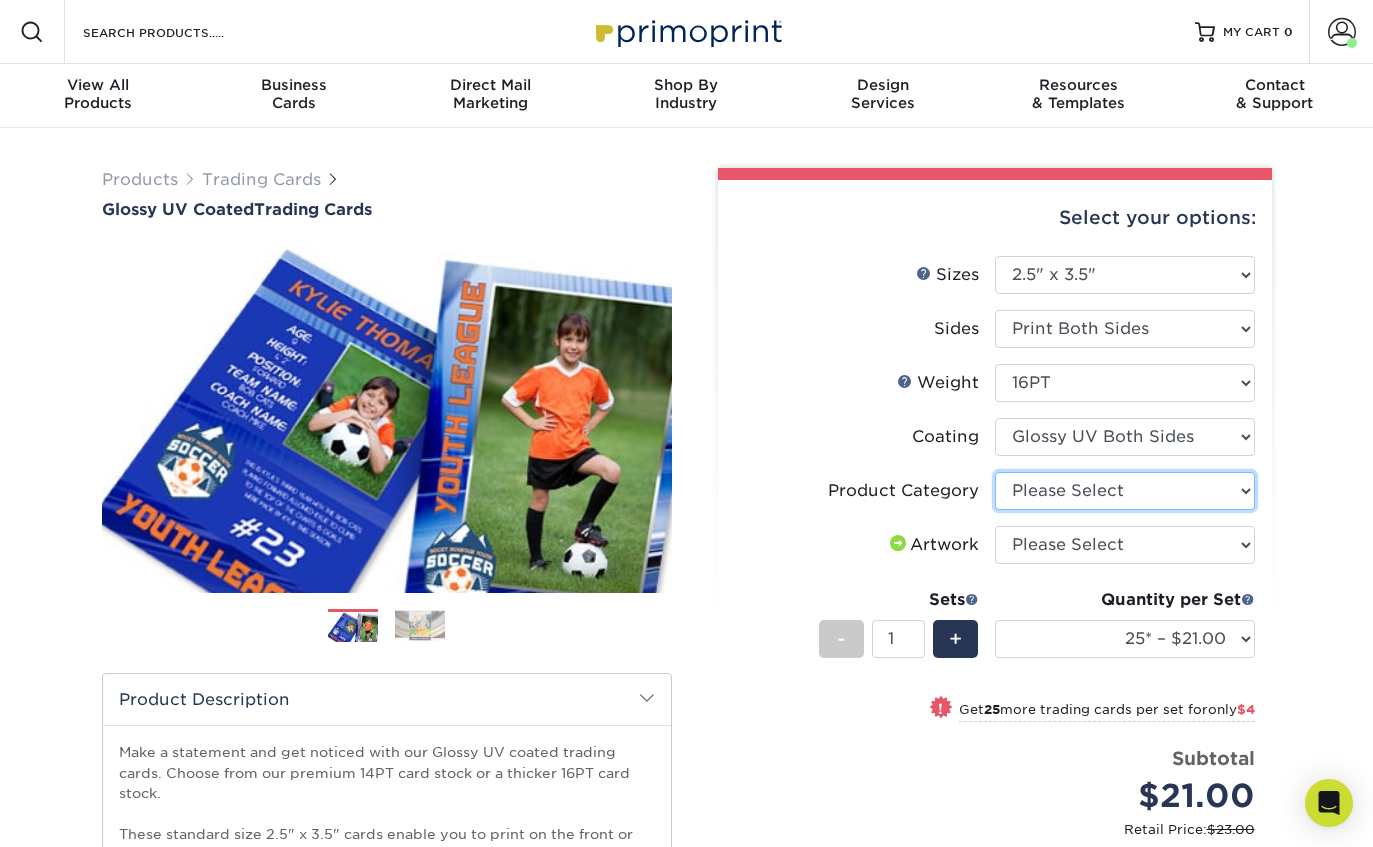 click on "Please Select Trading Cards" at bounding box center [1125, 491] 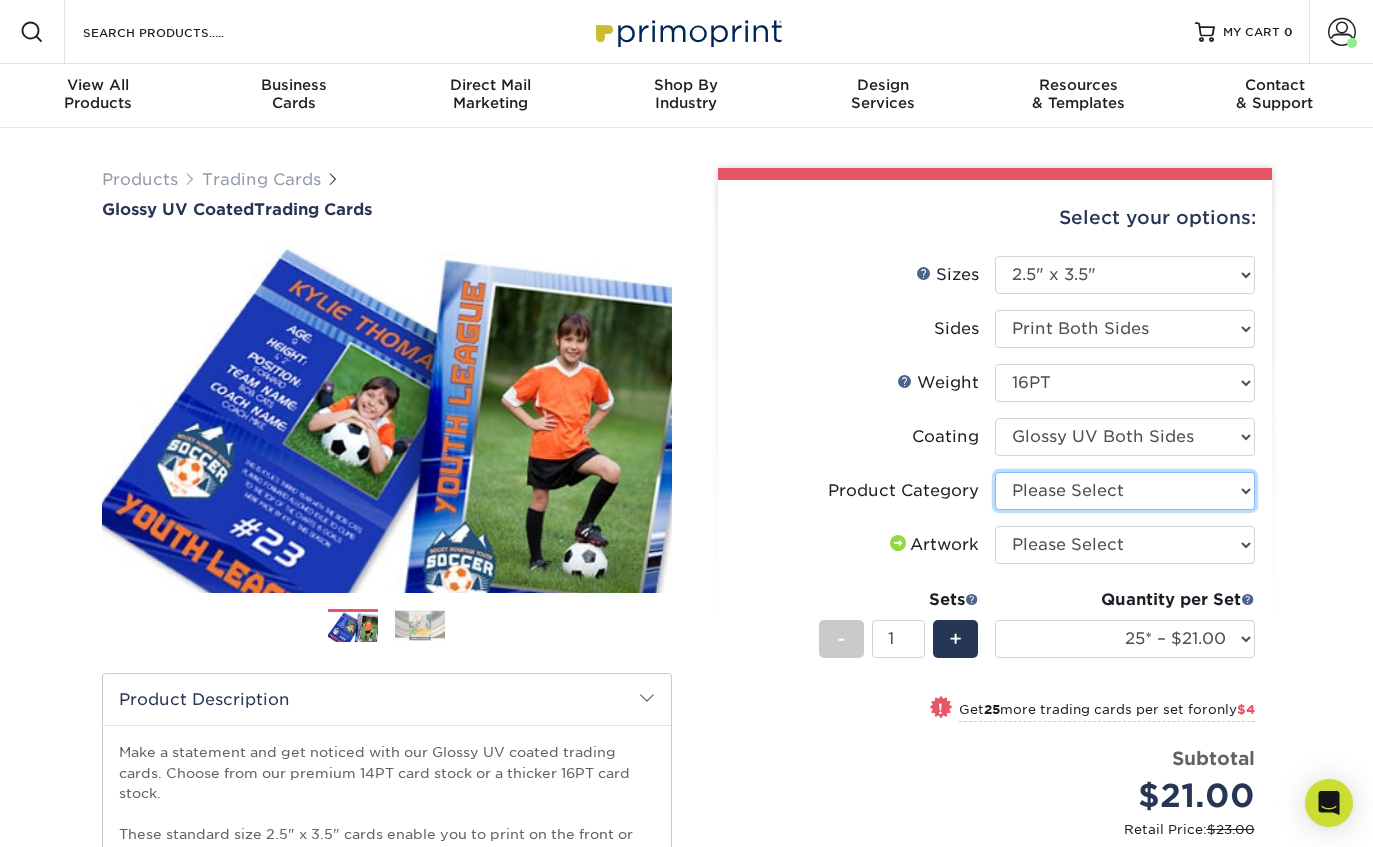 select on "c2f9bce9-36c2-409d-b101-c29d9d031e18" 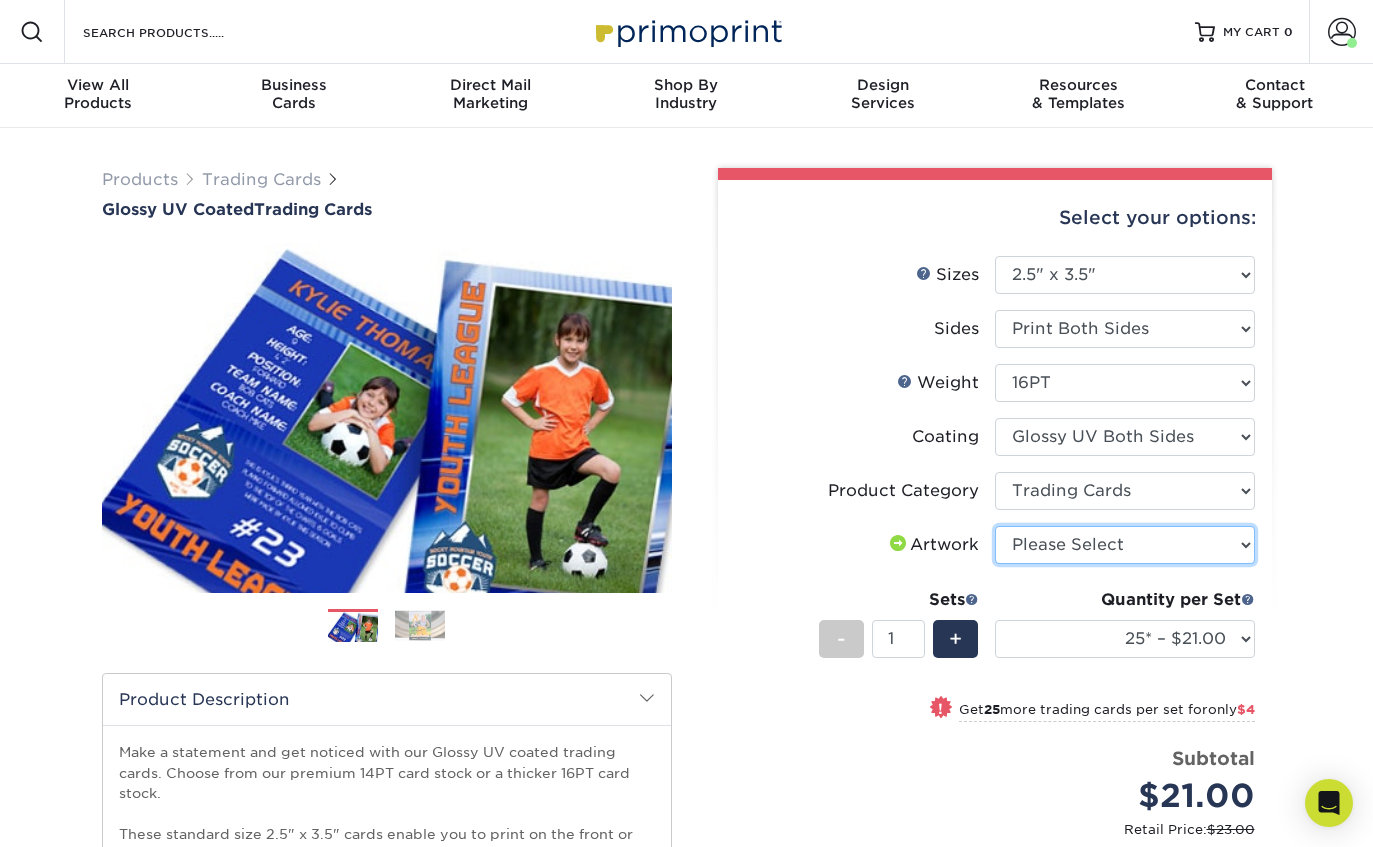 click on "Please Select I will upload files I need a design - $100" at bounding box center [1125, 545] 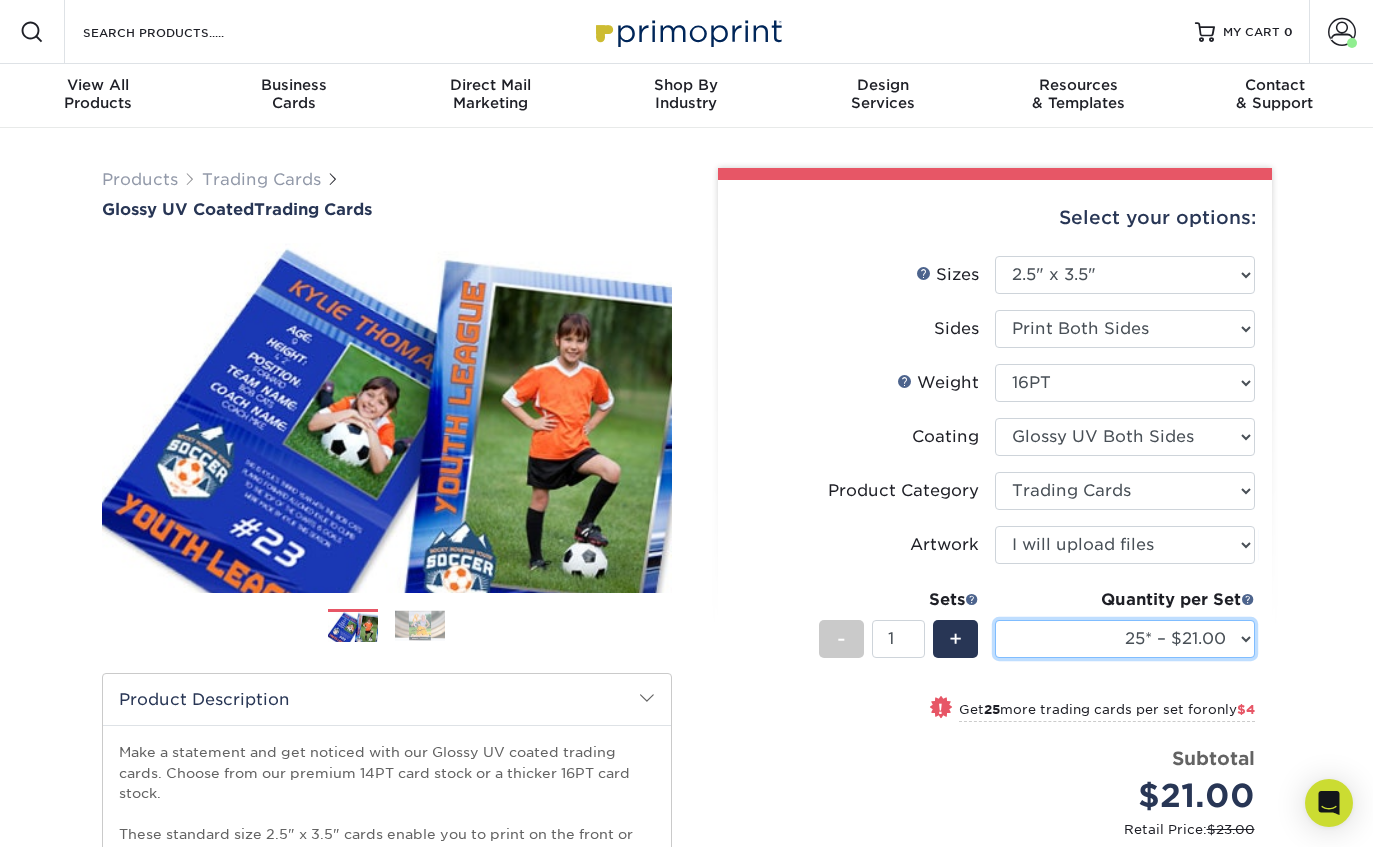 click on "25* – $21.00 50* – $25.00 75* – $31.00 100* – $34.00 250* – $44.00 500 – $53.00 1000 – $66.00 2500 – $131.00 5000 – $177.00 10000 – $348.00 15000 – $513.00 20000 – $686.00 25000 – $835.00" at bounding box center (1125, 639) 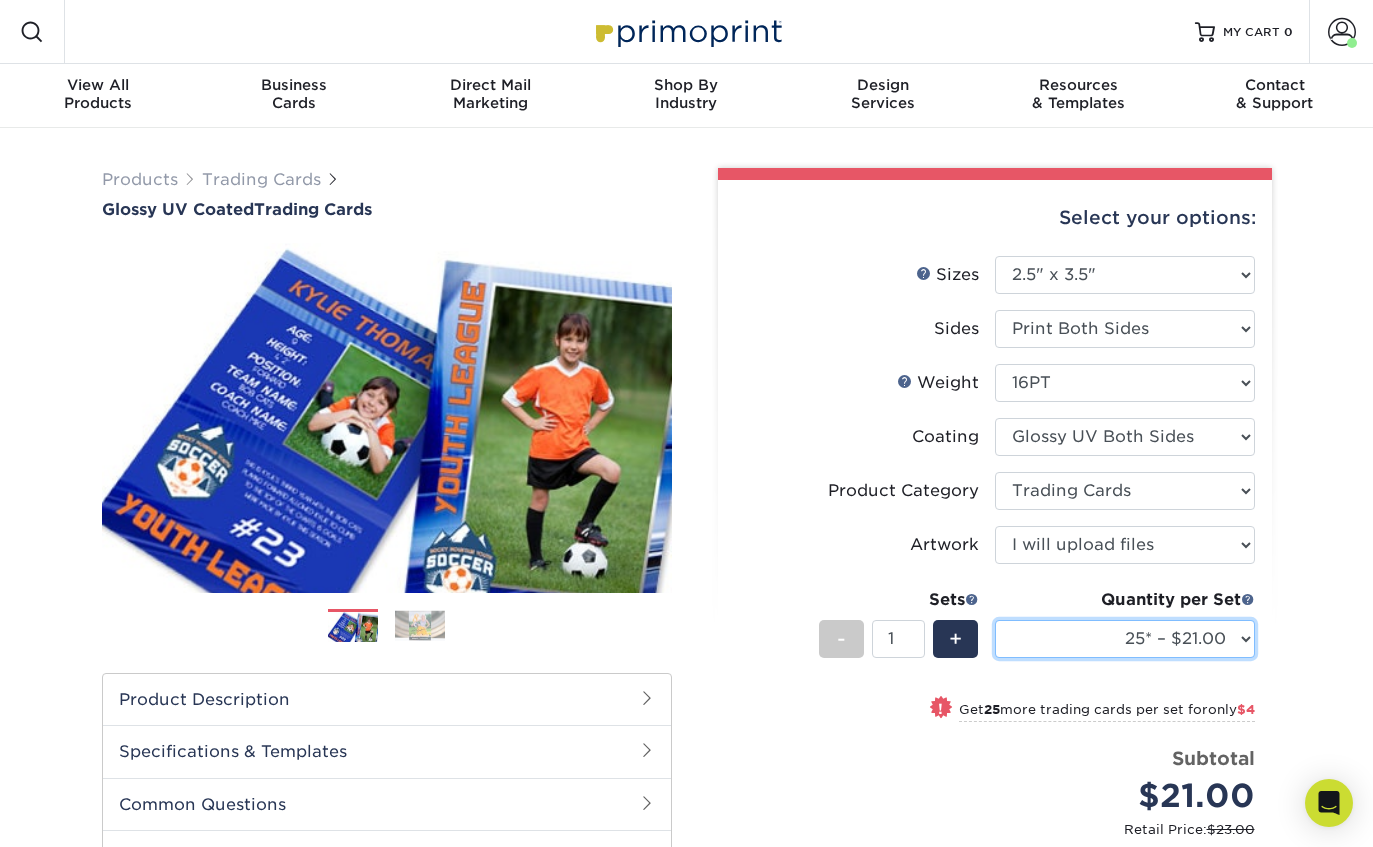 select on "500 – $53.00" 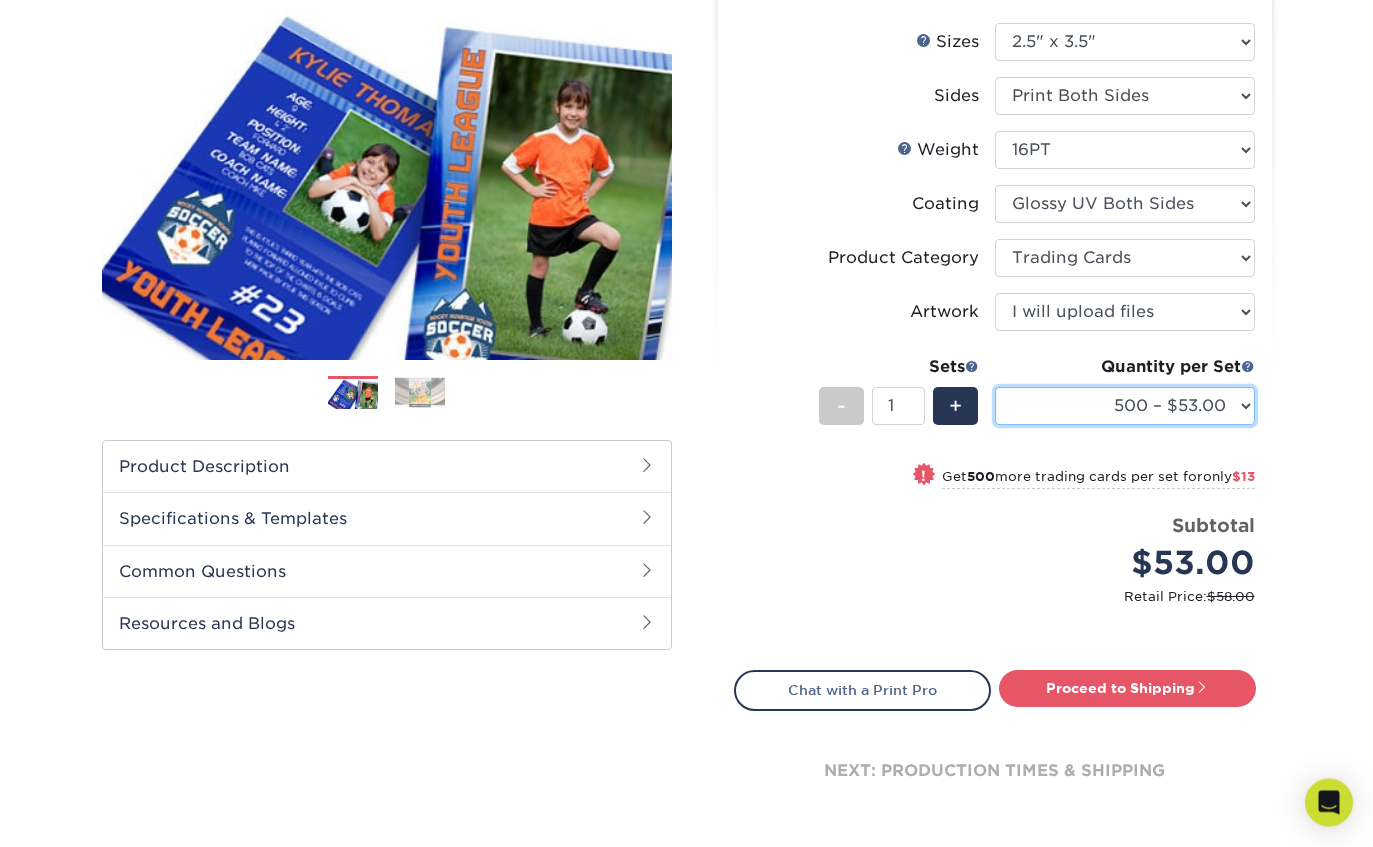 scroll, scrollTop: 269, scrollLeft: 0, axis: vertical 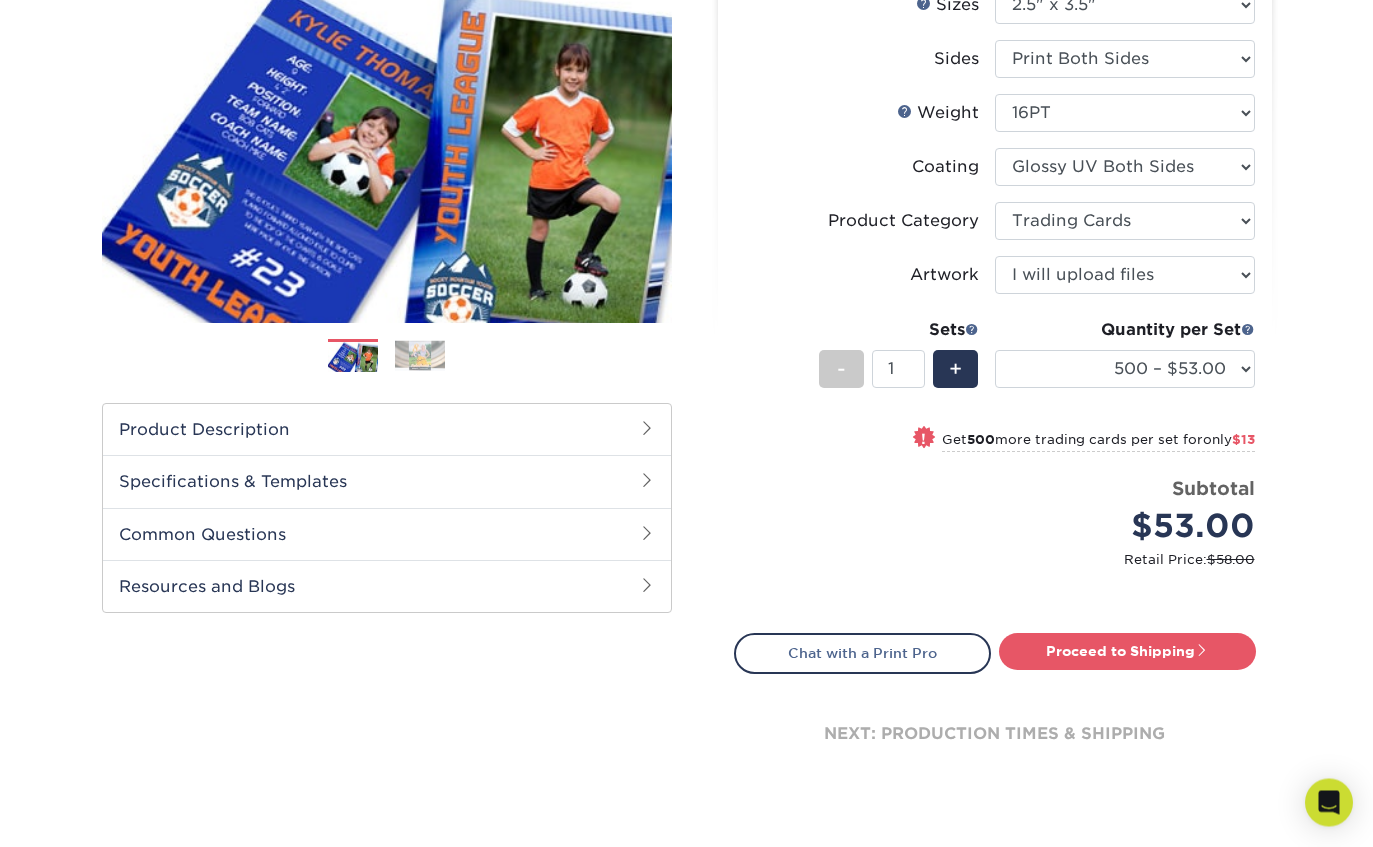 click on "Proceed to Shipping" at bounding box center [1127, 652] 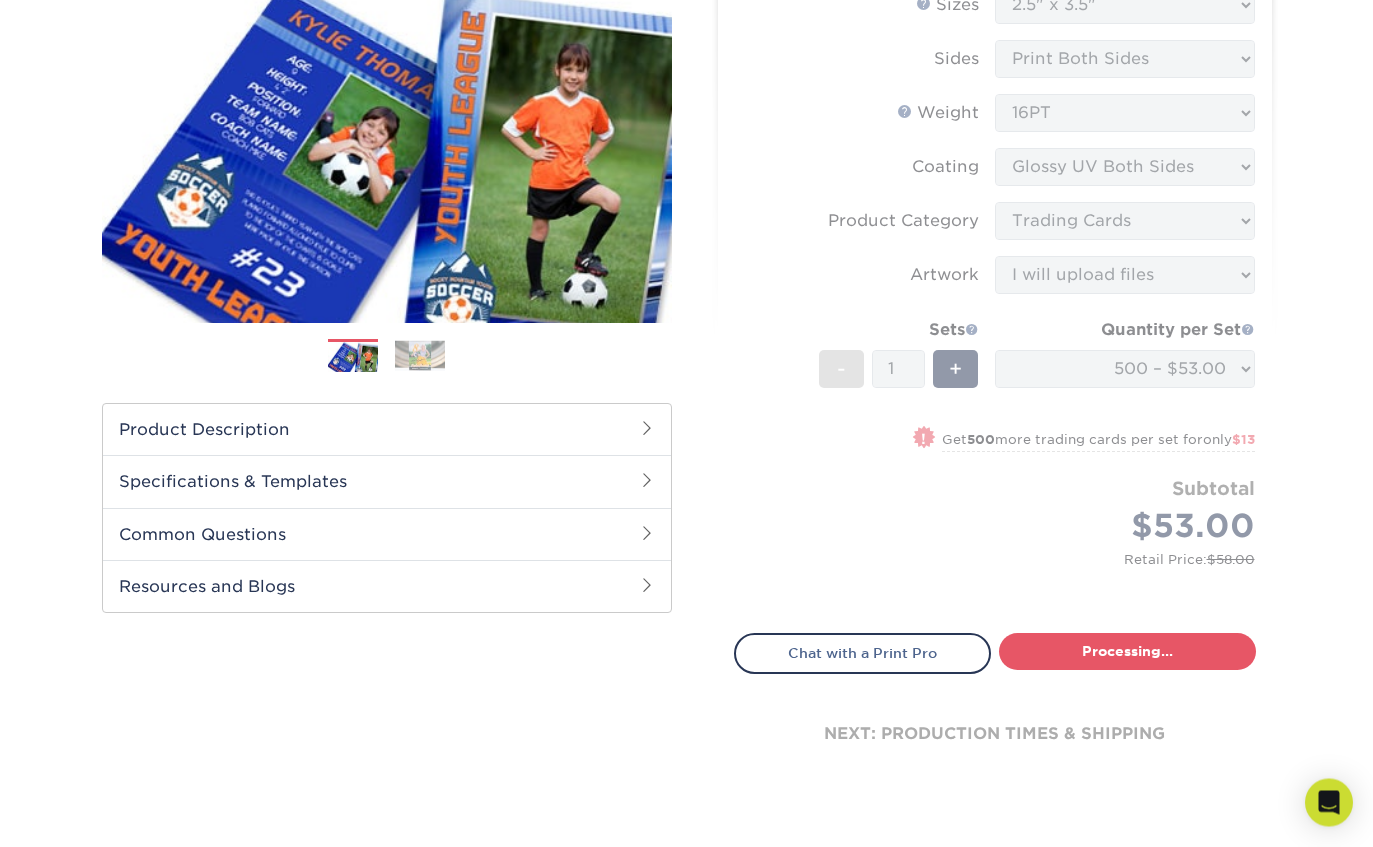type on "Set 1" 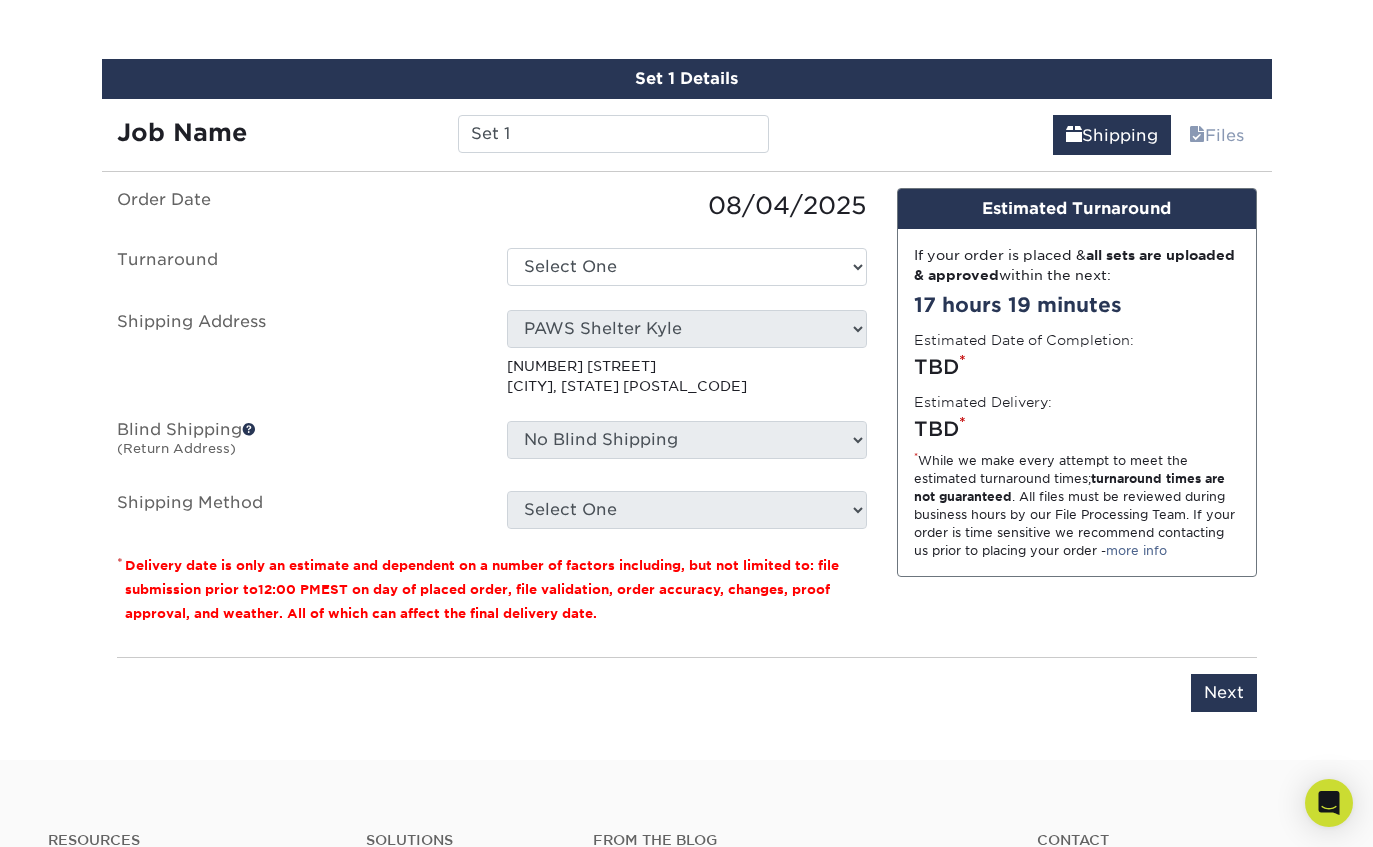 scroll, scrollTop: 955, scrollLeft: 0, axis: vertical 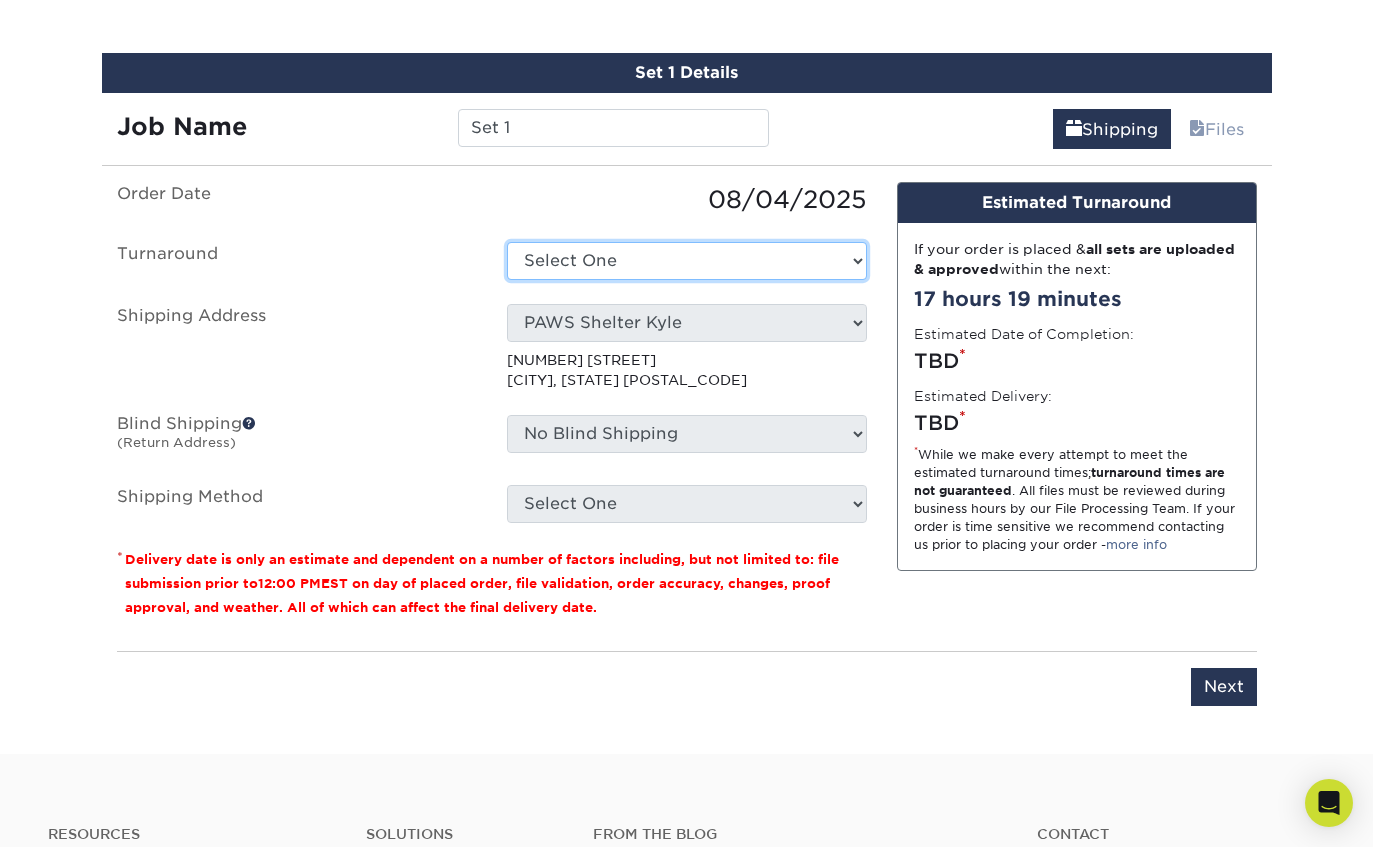 click on "Select One 2-4 Business Days 2 Day Next Business Day" at bounding box center [687, 261] 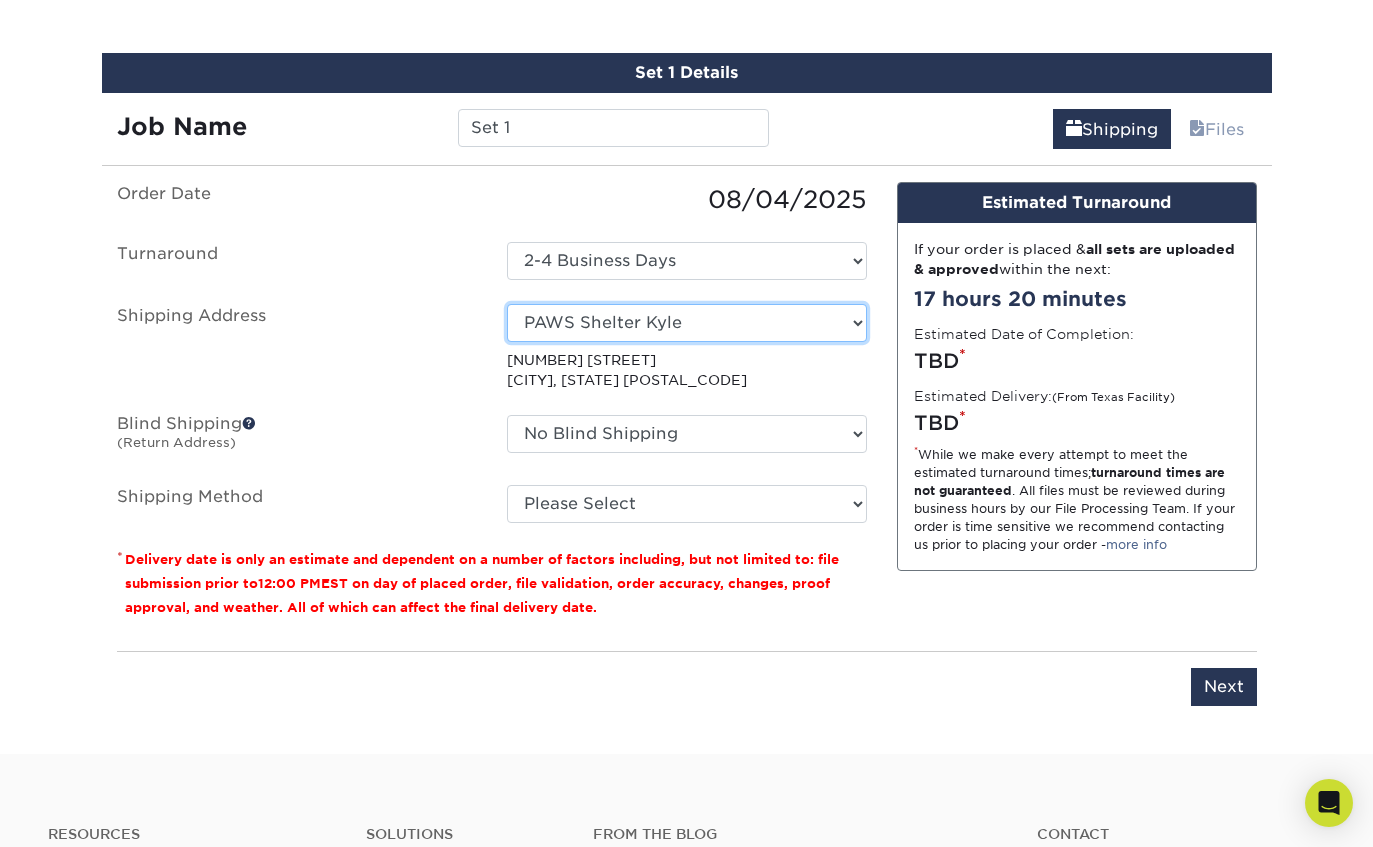click on "Select One
[ORGANIZATION] [CITY]
[ORGANIZATION] [CITY]
Shipping Address
+ Add New Address" at bounding box center (687, 323) 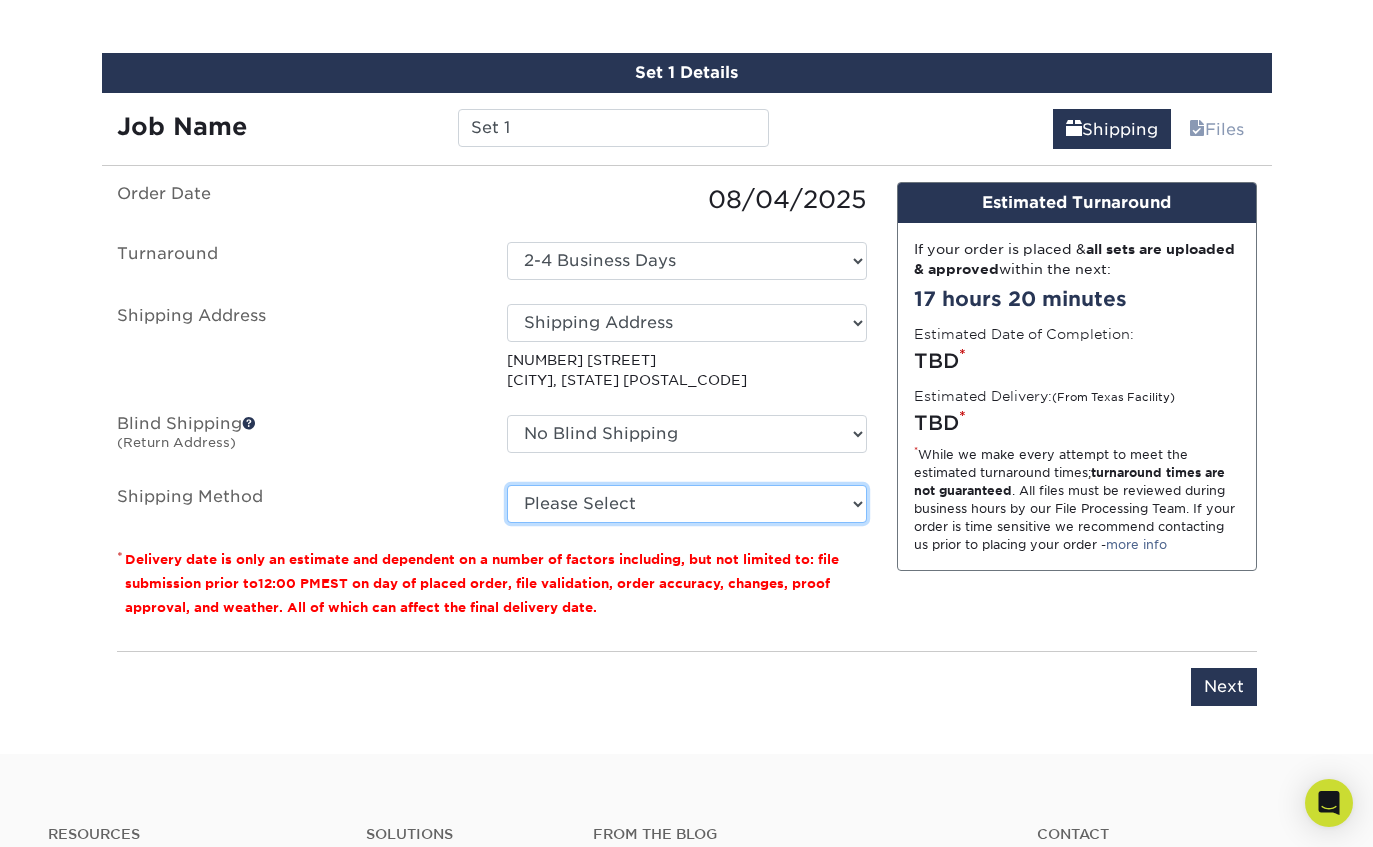 click on "Please Select Ground Shipping (+$25.52) 3 Day Shipping Service (+$32.49) 2 Day Air Shipping (+$33.26) Next Day Shipping by 5pm (+$35.13) Next Day Shipping by 12 noon (+$37.04) Next Day Air Early A.M. (+$177.23)" at bounding box center (687, 504) 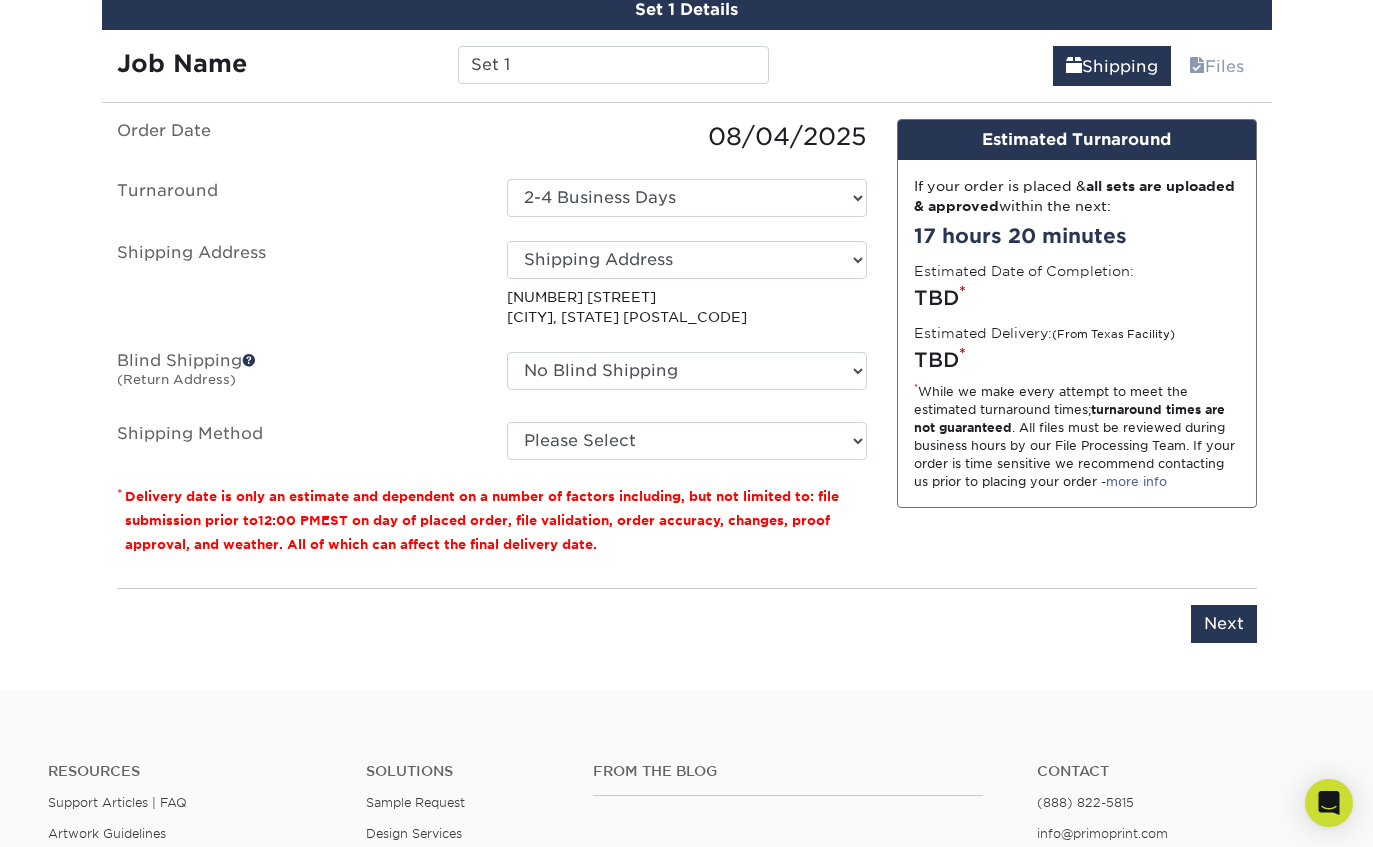 scroll, scrollTop: 1019, scrollLeft: 0, axis: vertical 